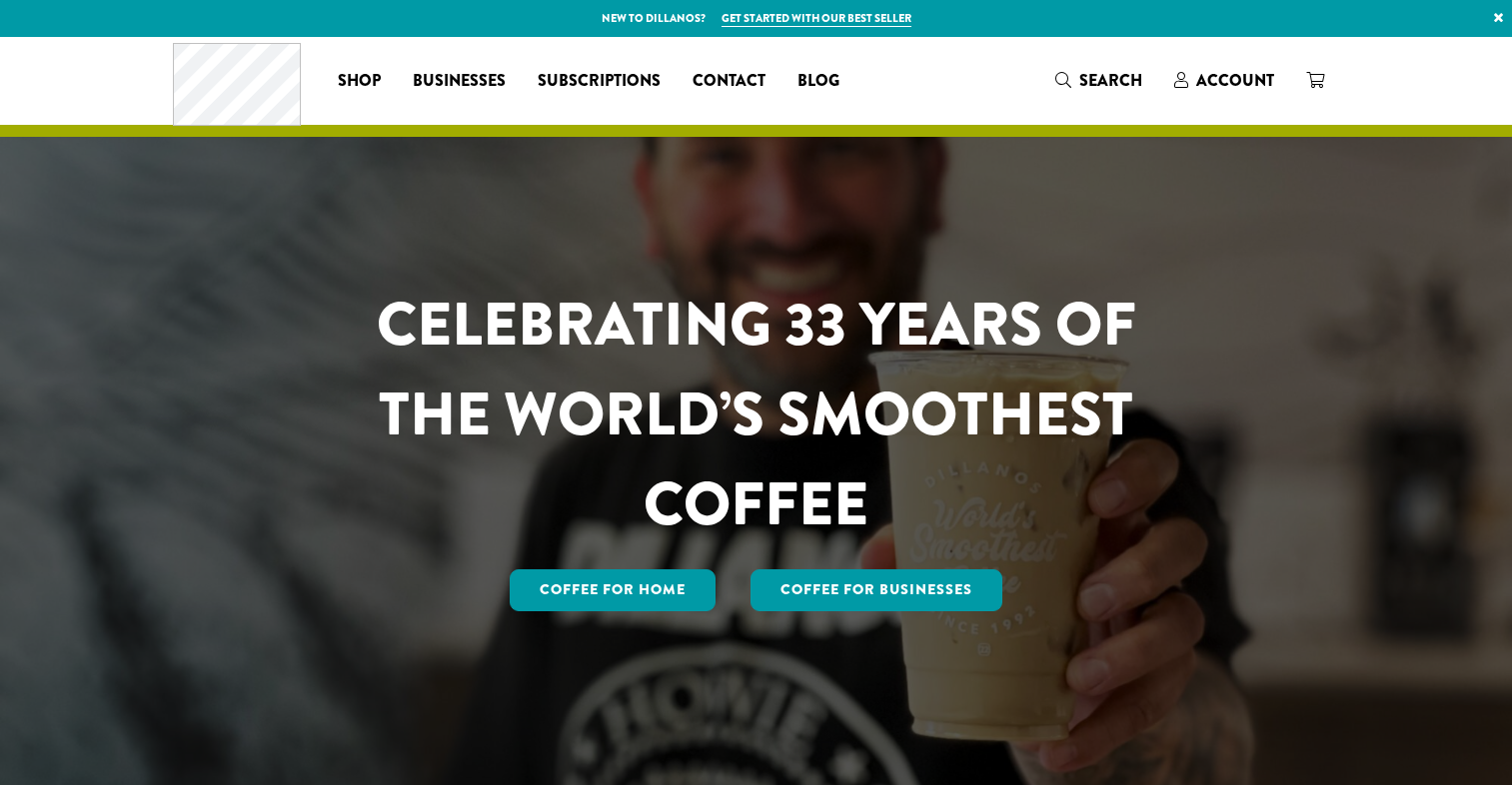scroll, scrollTop: 0, scrollLeft: 0, axis: both 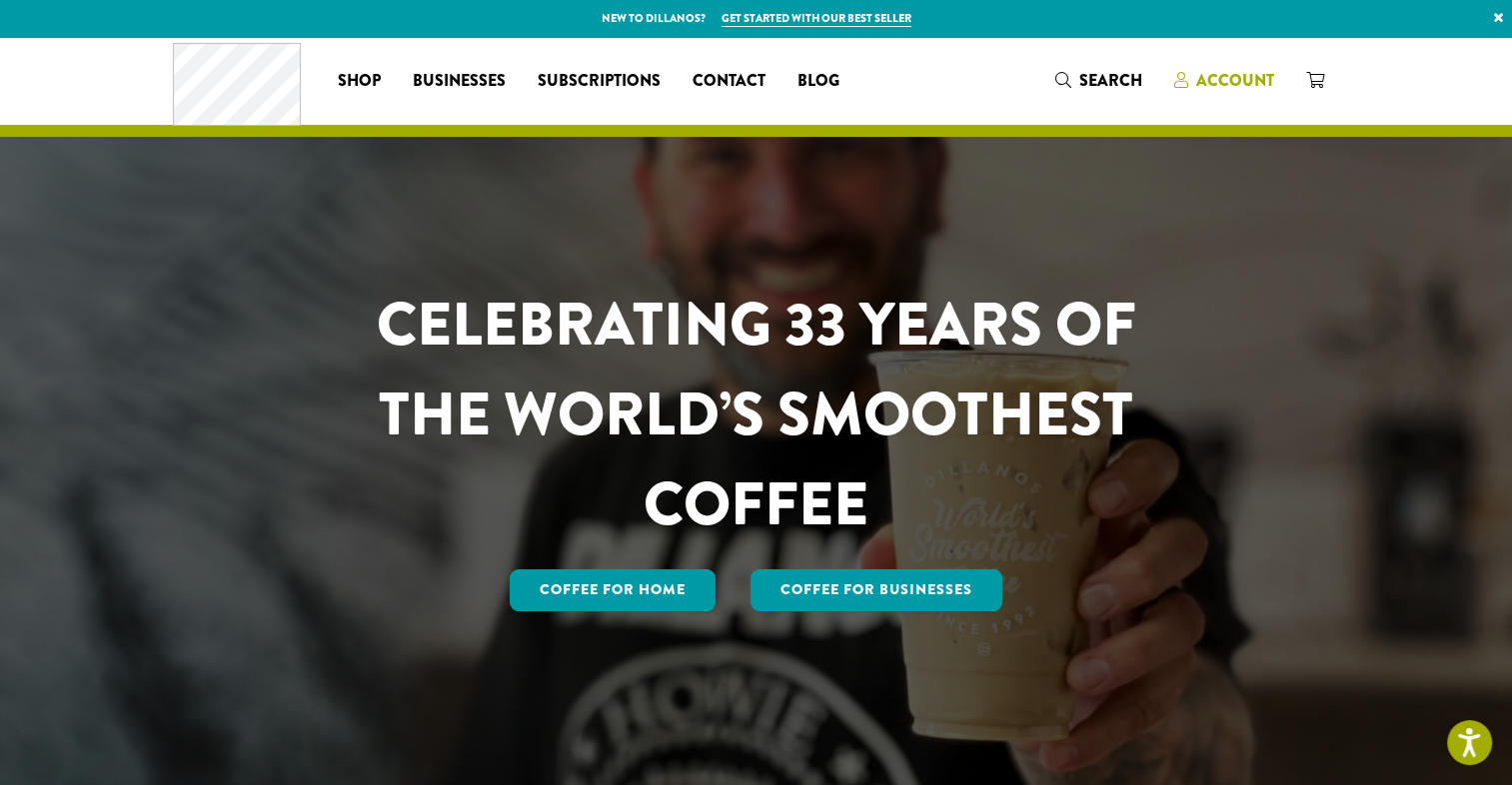 click on "Account" at bounding box center [1235, 80] 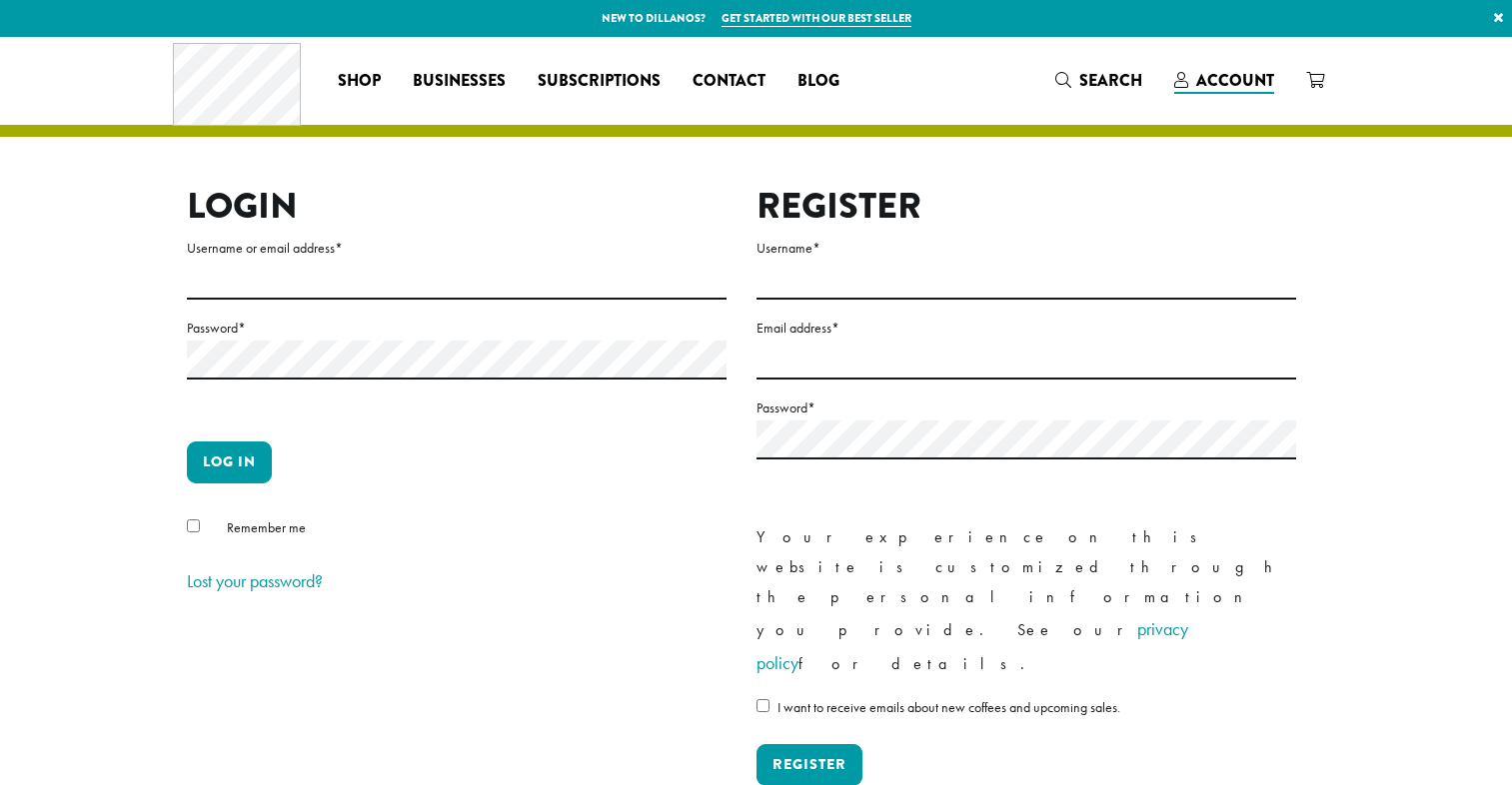 scroll, scrollTop: 0, scrollLeft: 0, axis: both 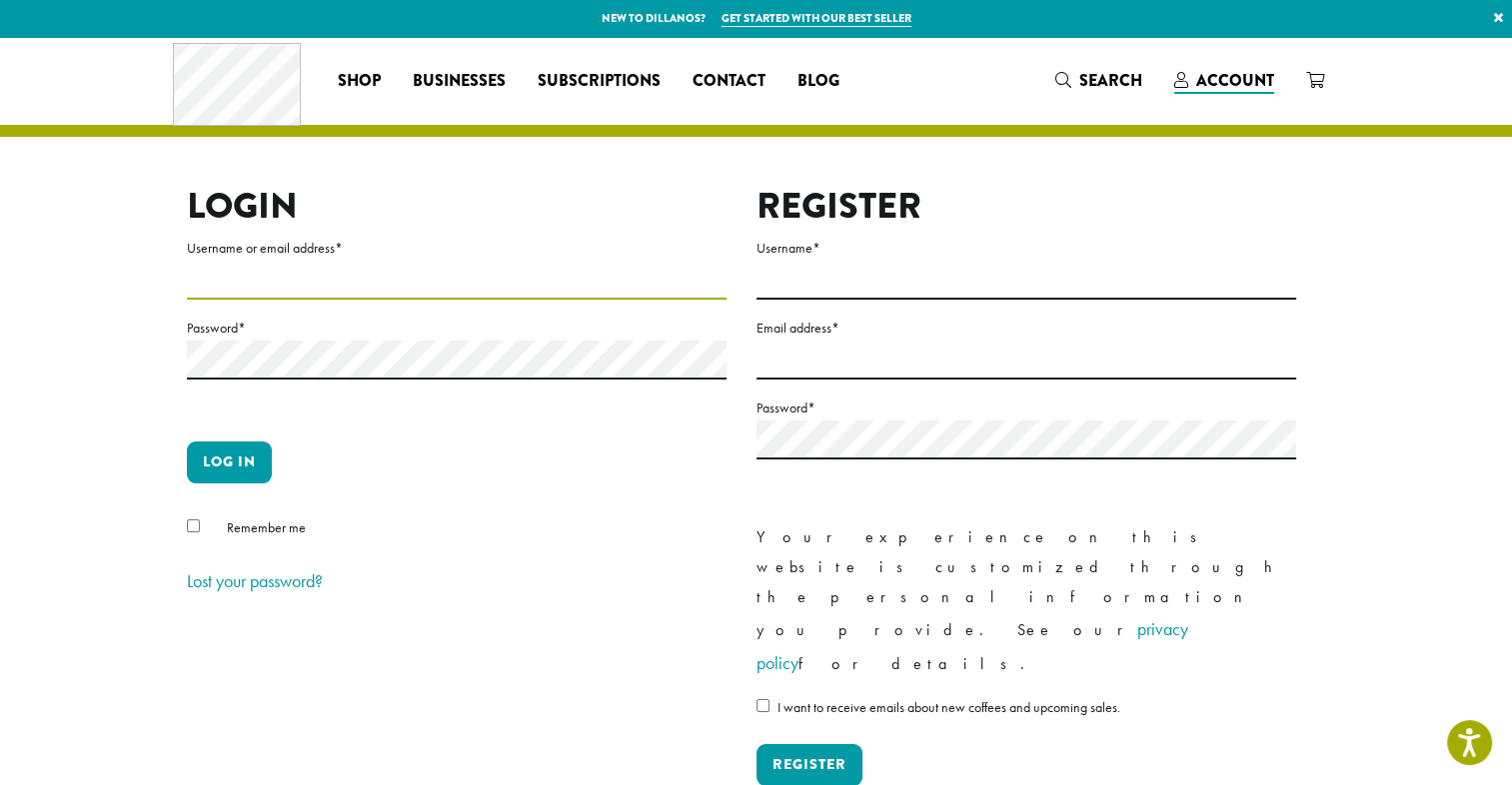 click on "Username or email address  *" at bounding box center (457, 280) 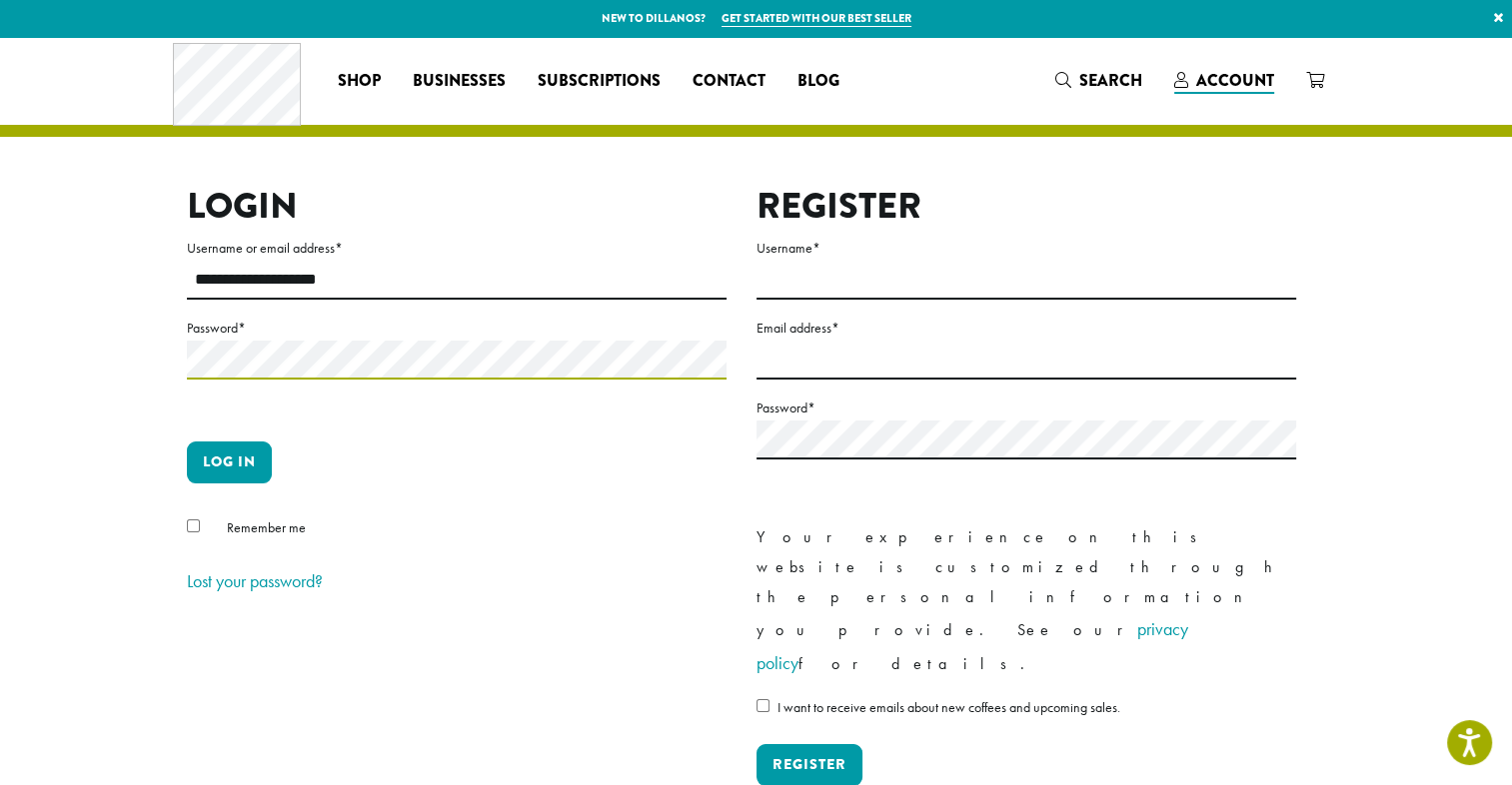 click on "Log in" at bounding box center (229, 462) 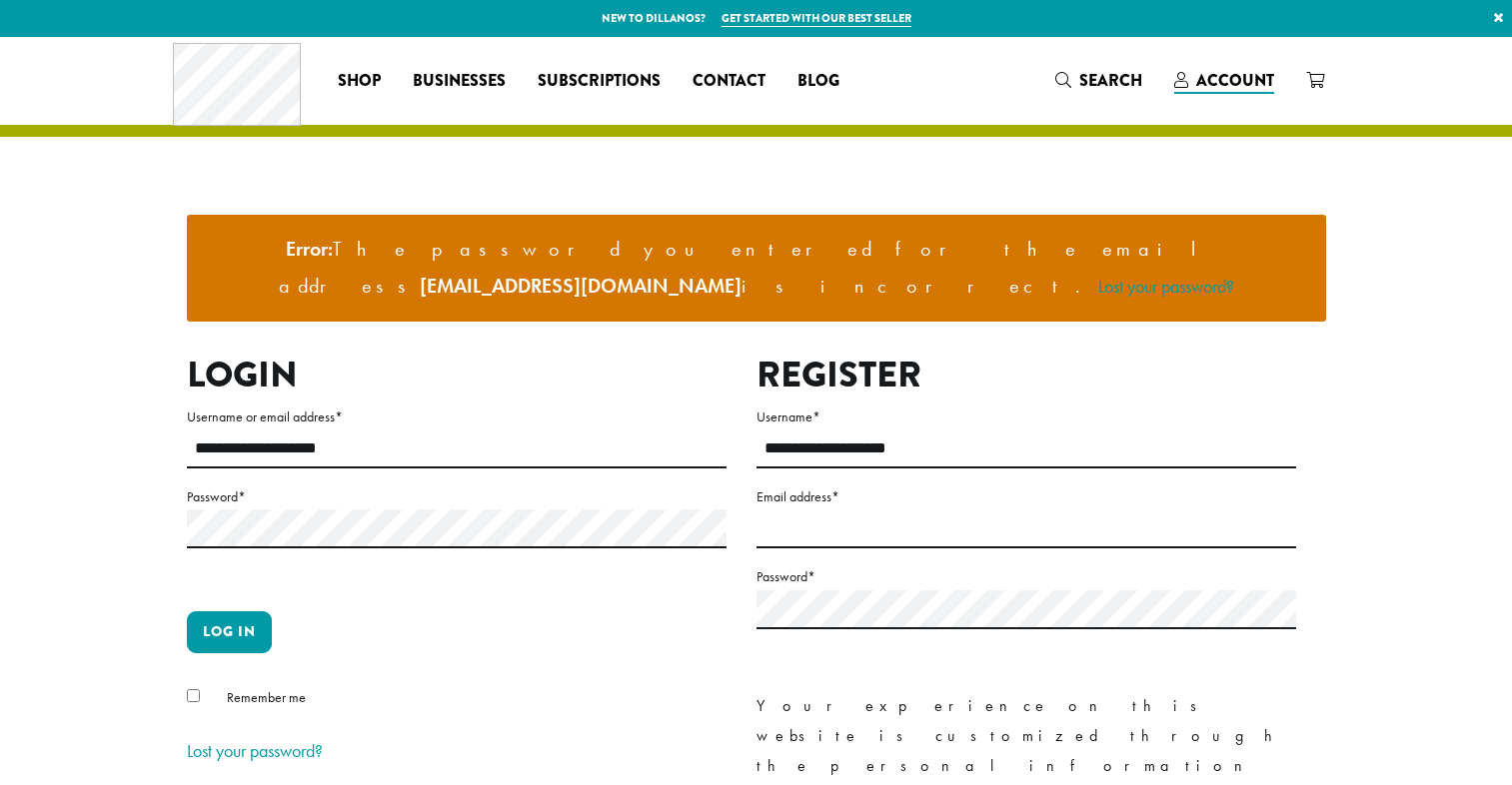 scroll, scrollTop: 0, scrollLeft: 0, axis: both 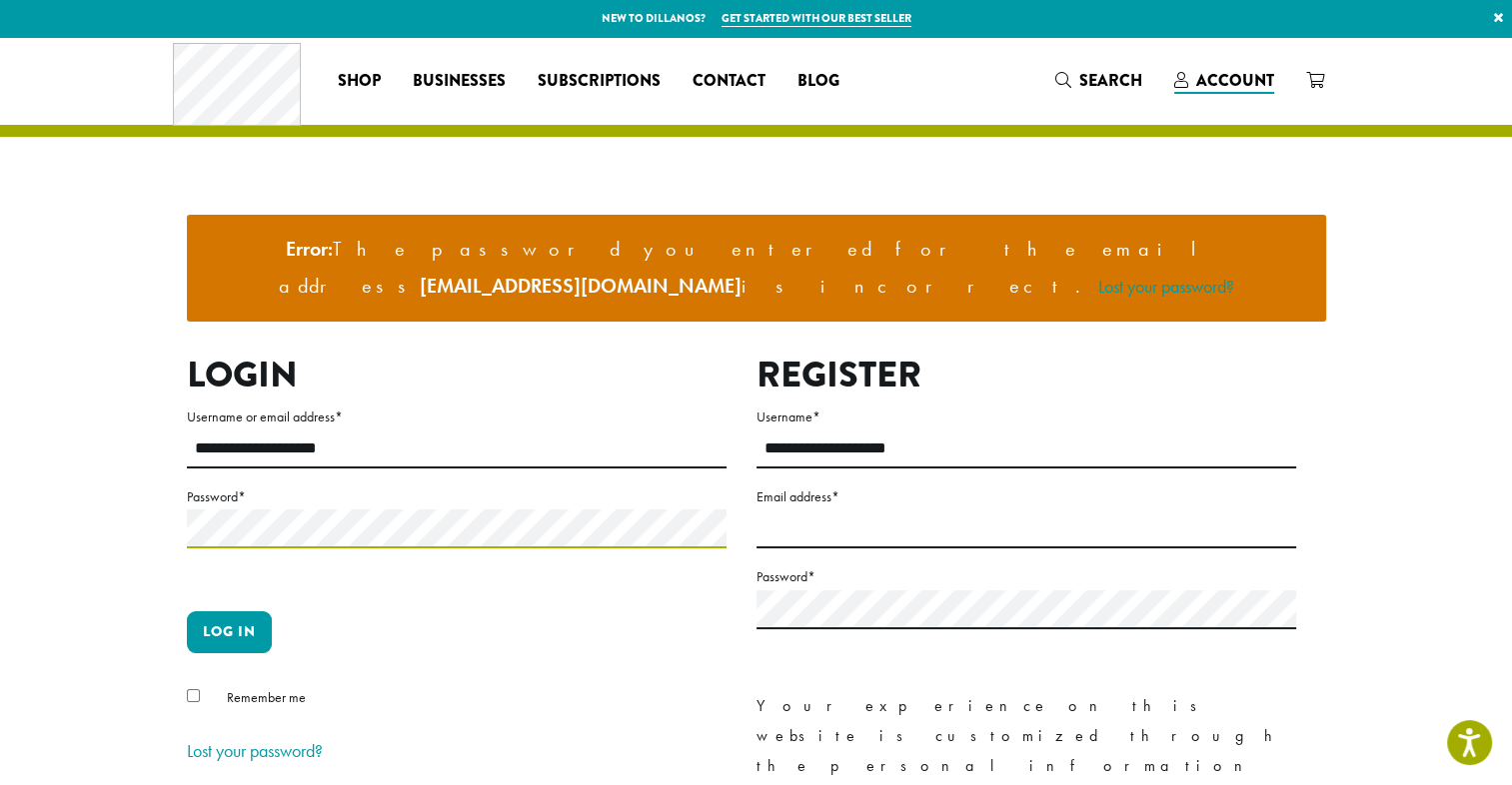 click on "Log in" at bounding box center (229, 632) 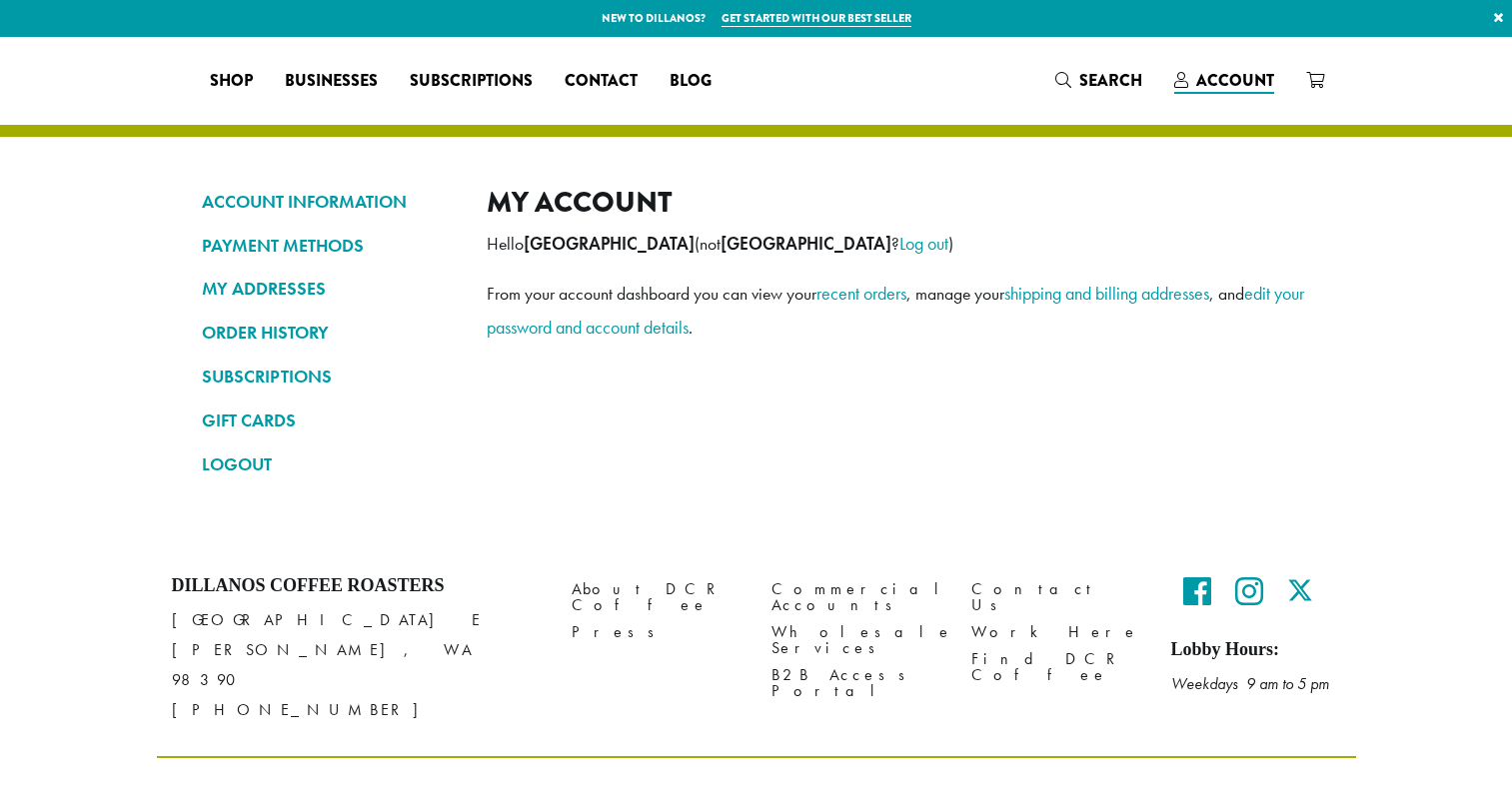 scroll, scrollTop: 0, scrollLeft: 0, axis: both 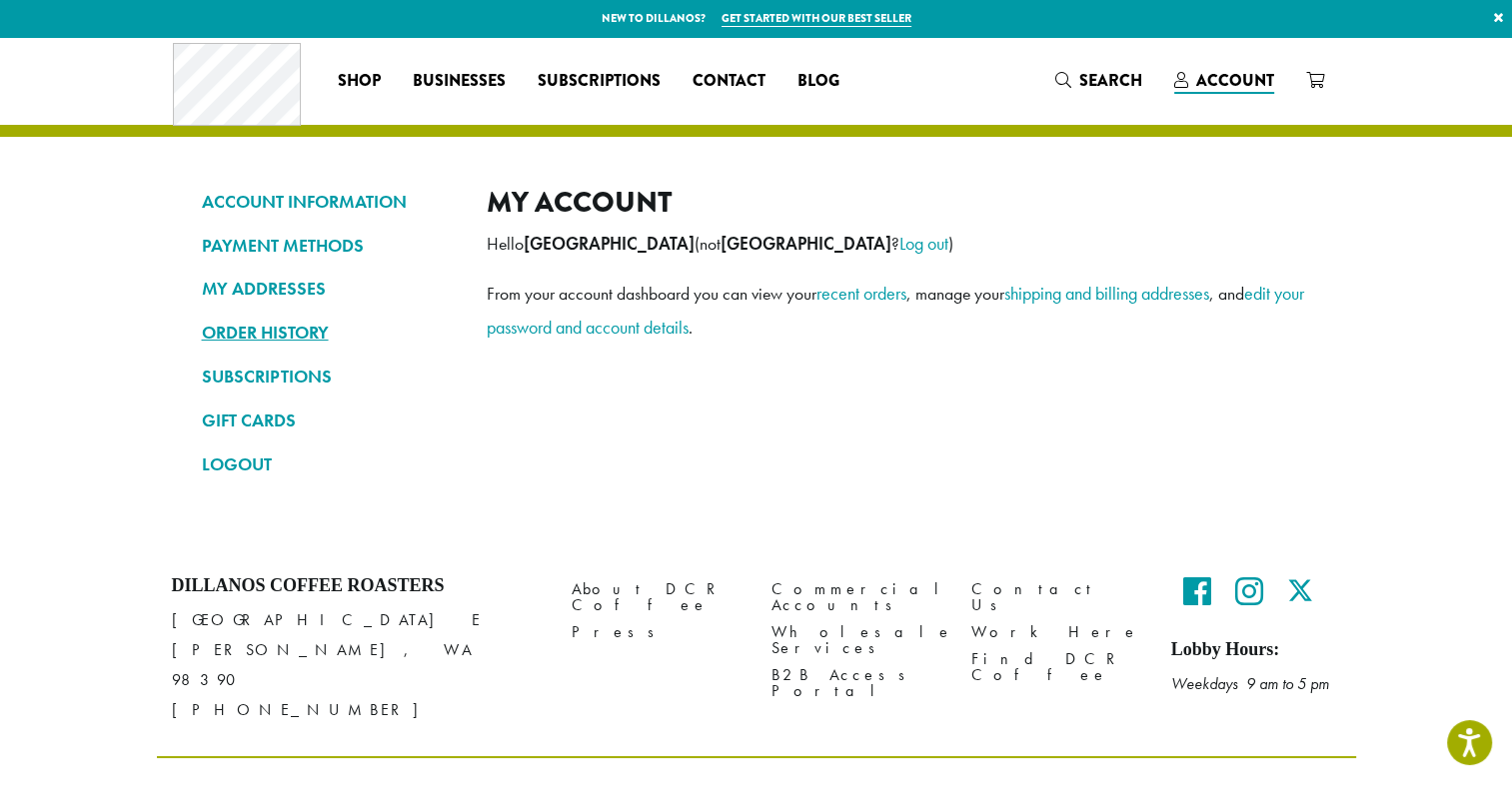 click on "ORDER HISTORY" at bounding box center (329, 333) 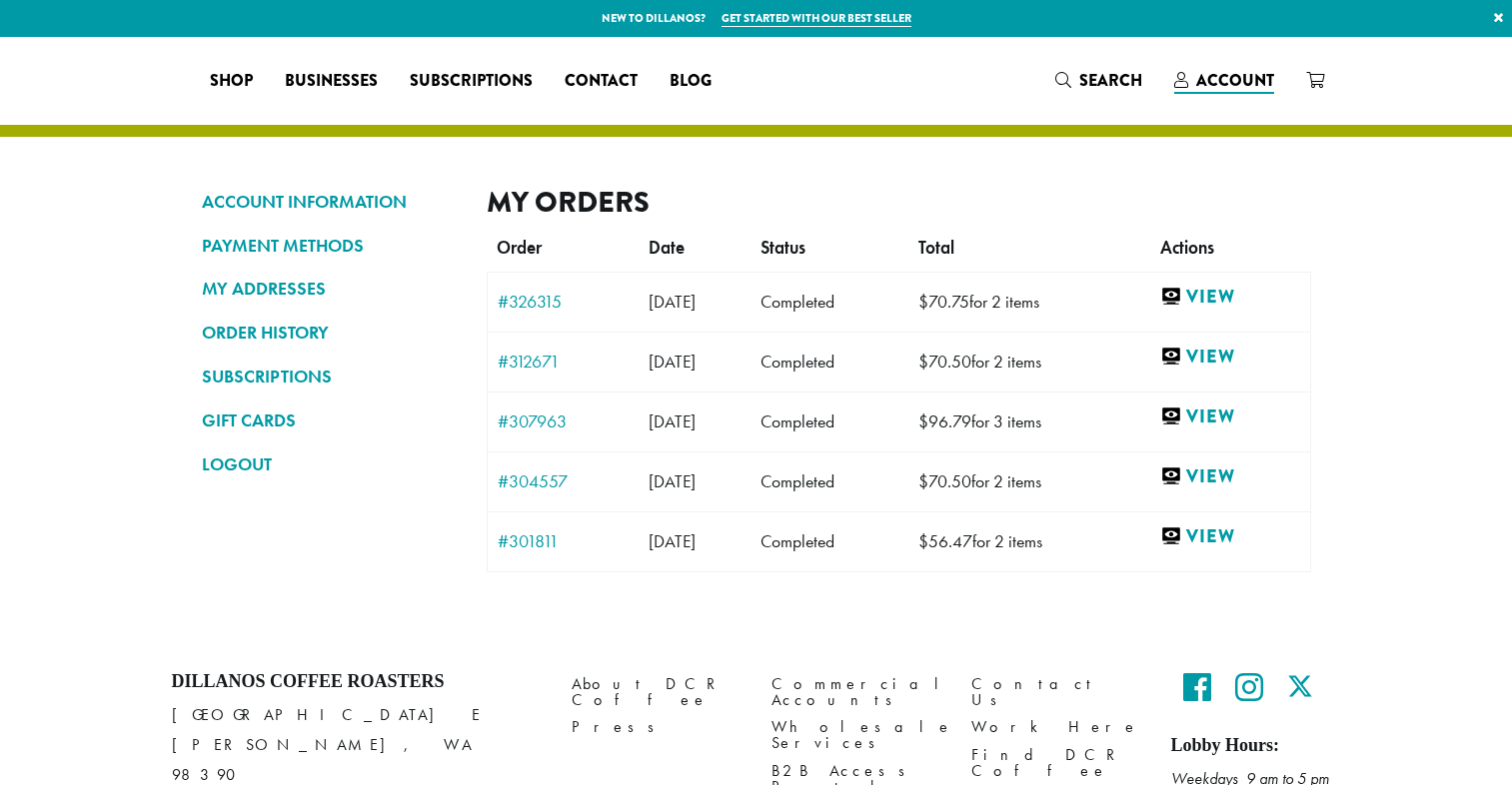 scroll, scrollTop: 0, scrollLeft: 0, axis: both 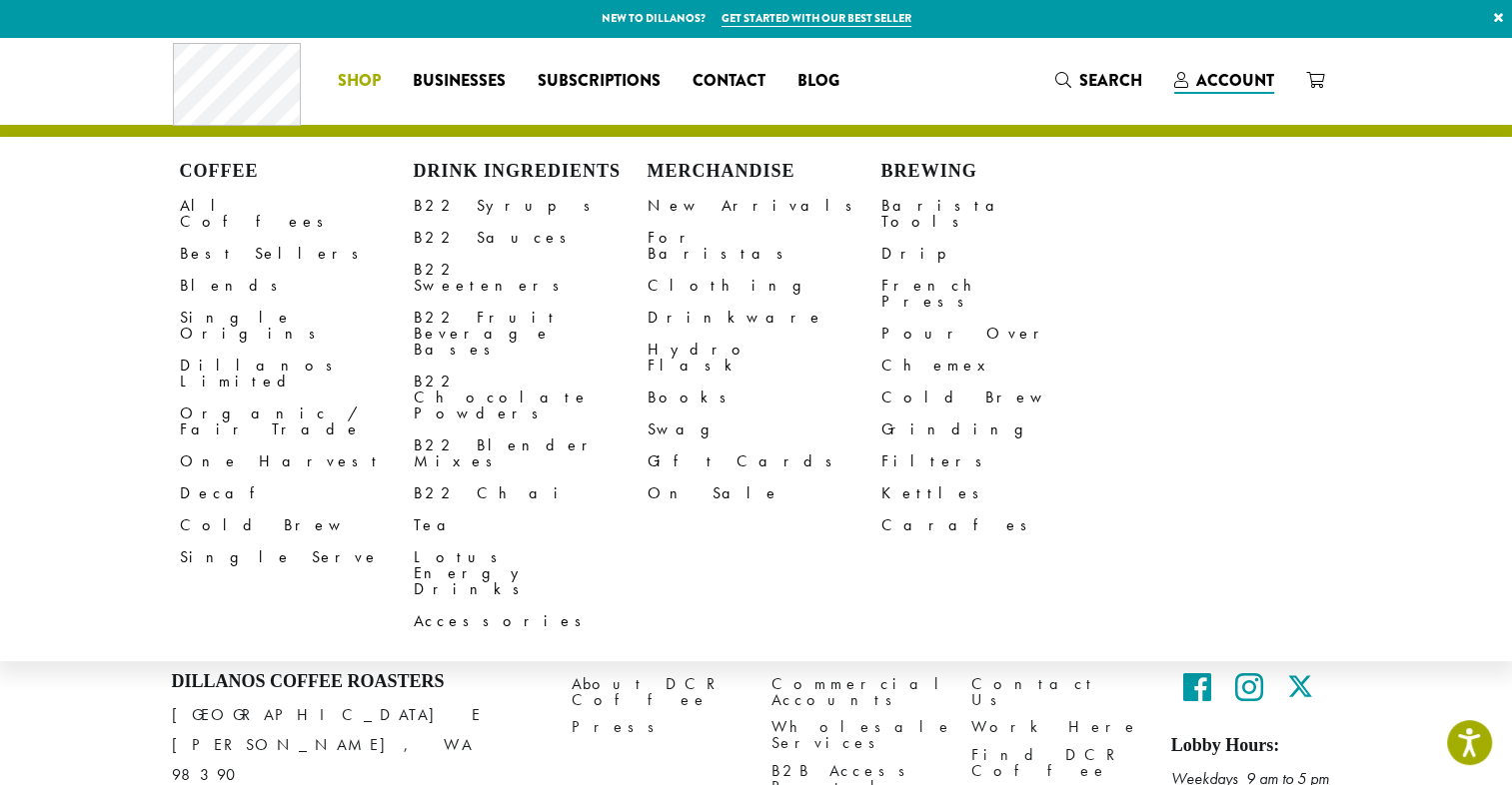 click on "Coffee All Coffees
Best Sellers
Blends
Single Origins
Dillanos Limited
Organic / Fair Trade
One Harvest
Decaf
Cold Brew
Single Serve
Drink Ingredients B22 Syrups
B22 Sauces
B22 Sweeteners
B22 Fruit Beverage Bases
B22 Chocolate Powders
B22 Blender Mixes
B22 Chai
Tea
Lotus Energy Drinks
Accessories
Merchandise New Arrivals
For Baristas
Clothing
Drinkware
Hydro Flask
Books
Swag
Gift Cards
On Sale
Brewing Barista Tools
Drip
French Press
Pour Over
Chemex
Cold Brew
Grinding
Filters
Kettles
Carafes
Shop" at bounding box center [359, 81] 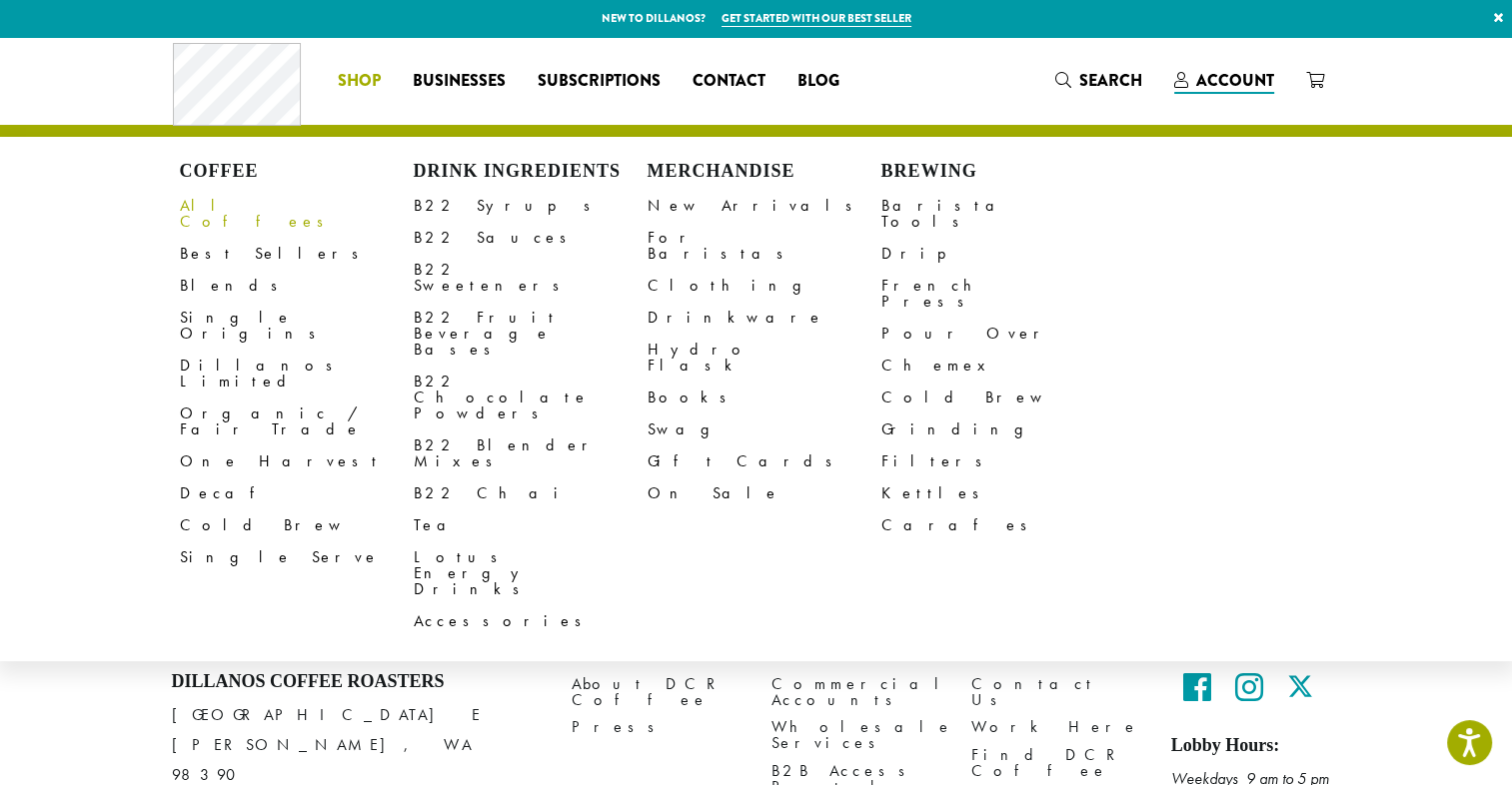 click on "All Coffees" at bounding box center (297, 214) 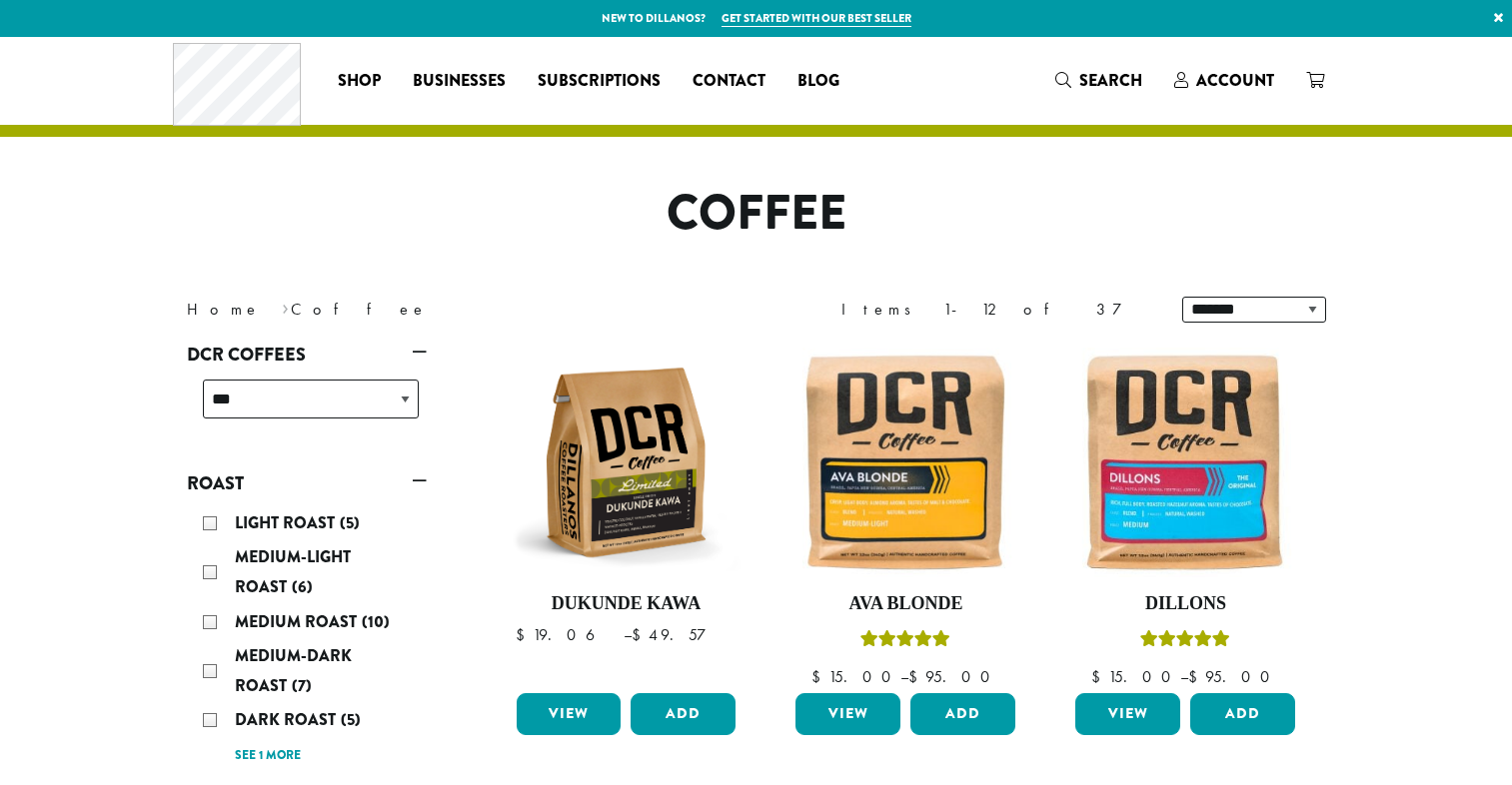 scroll, scrollTop: 0, scrollLeft: 0, axis: both 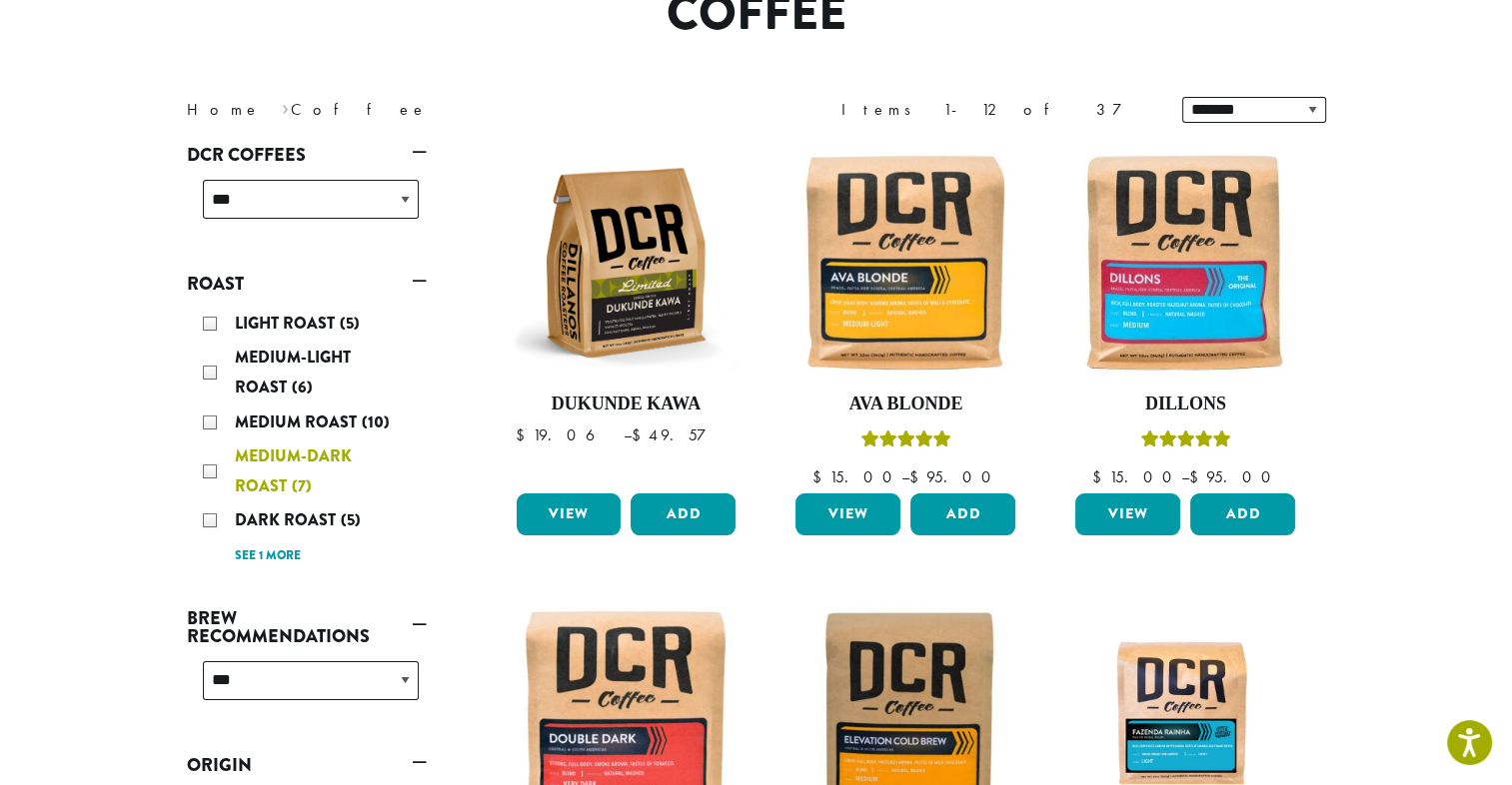 click on "Medium-Dark Roast (7)" at bounding box center (311, 471) 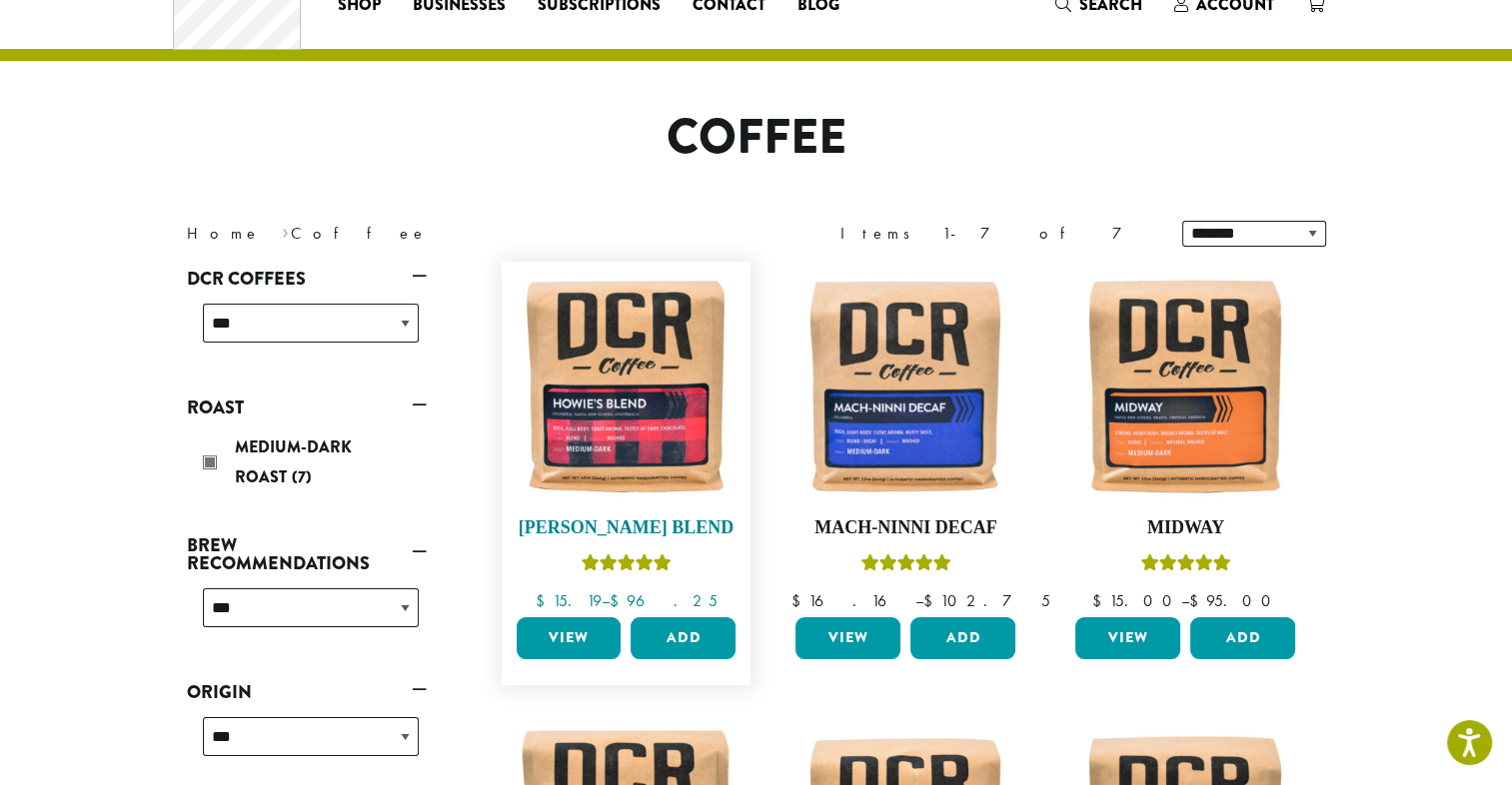 scroll, scrollTop: 200, scrollLeft: 0, axis: vertical 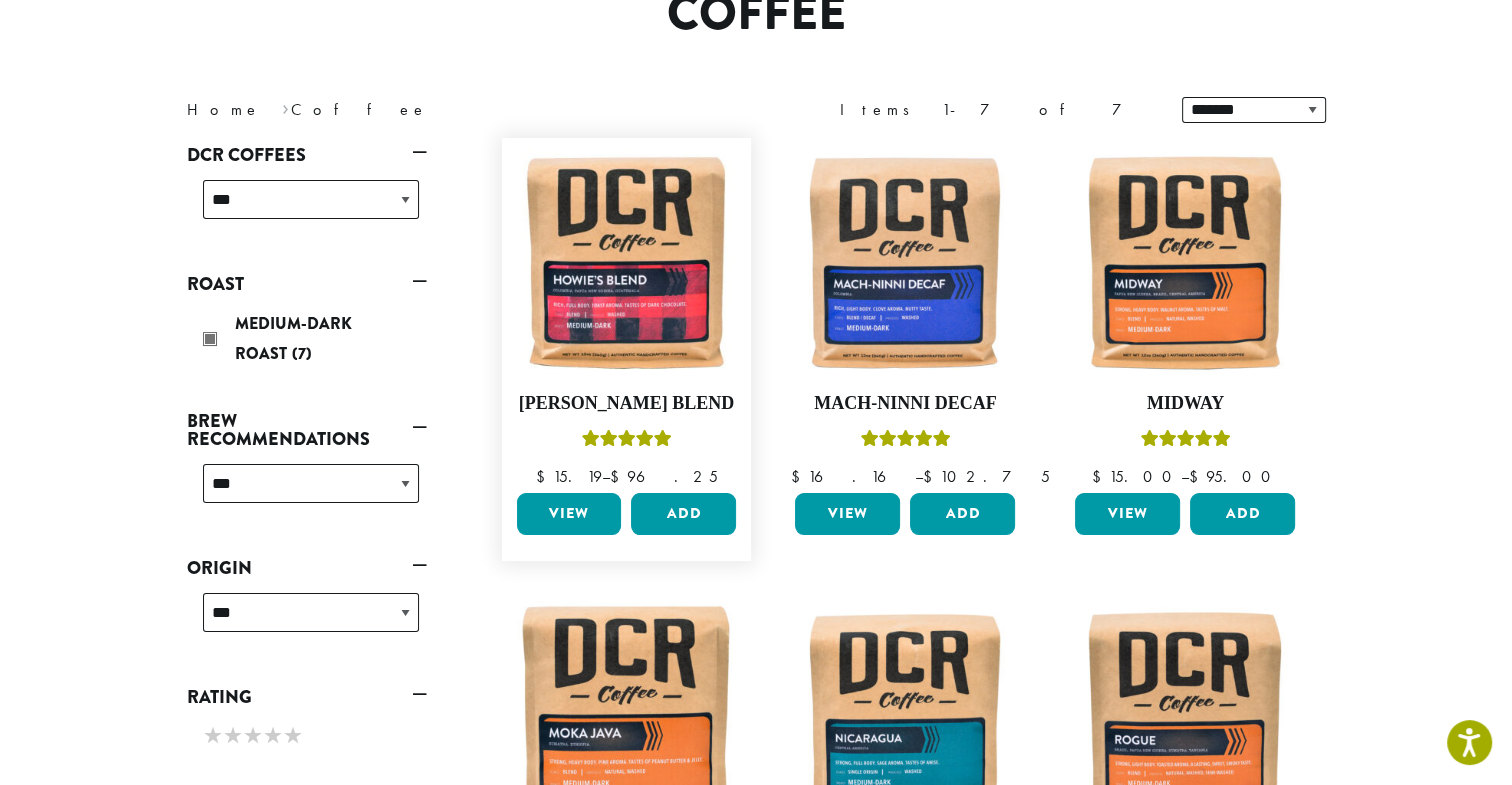 click on "View" at bounding box center [569, 514] 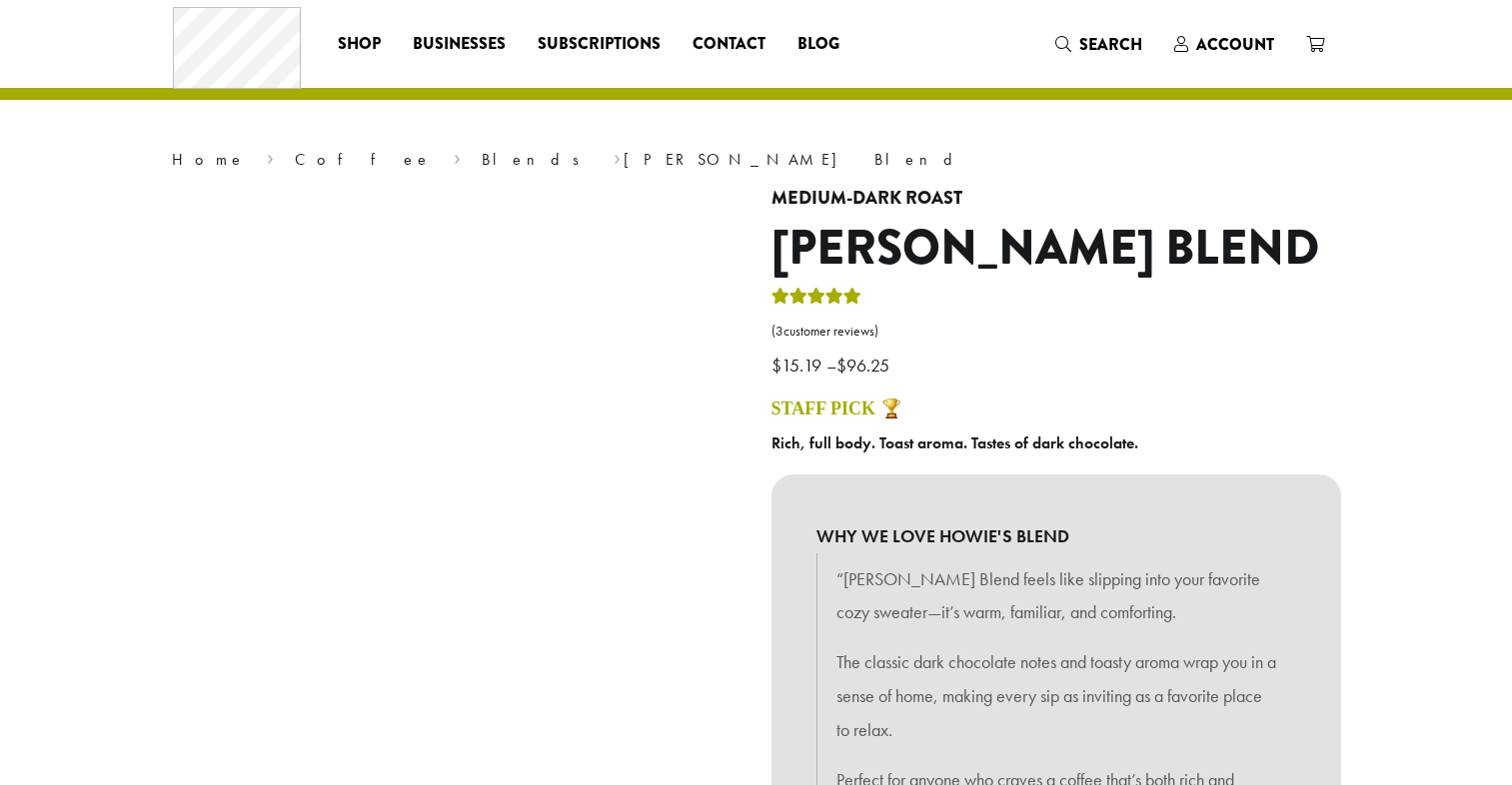 scroll, scrollTop: 0, scrollLeft: 0, axis: both 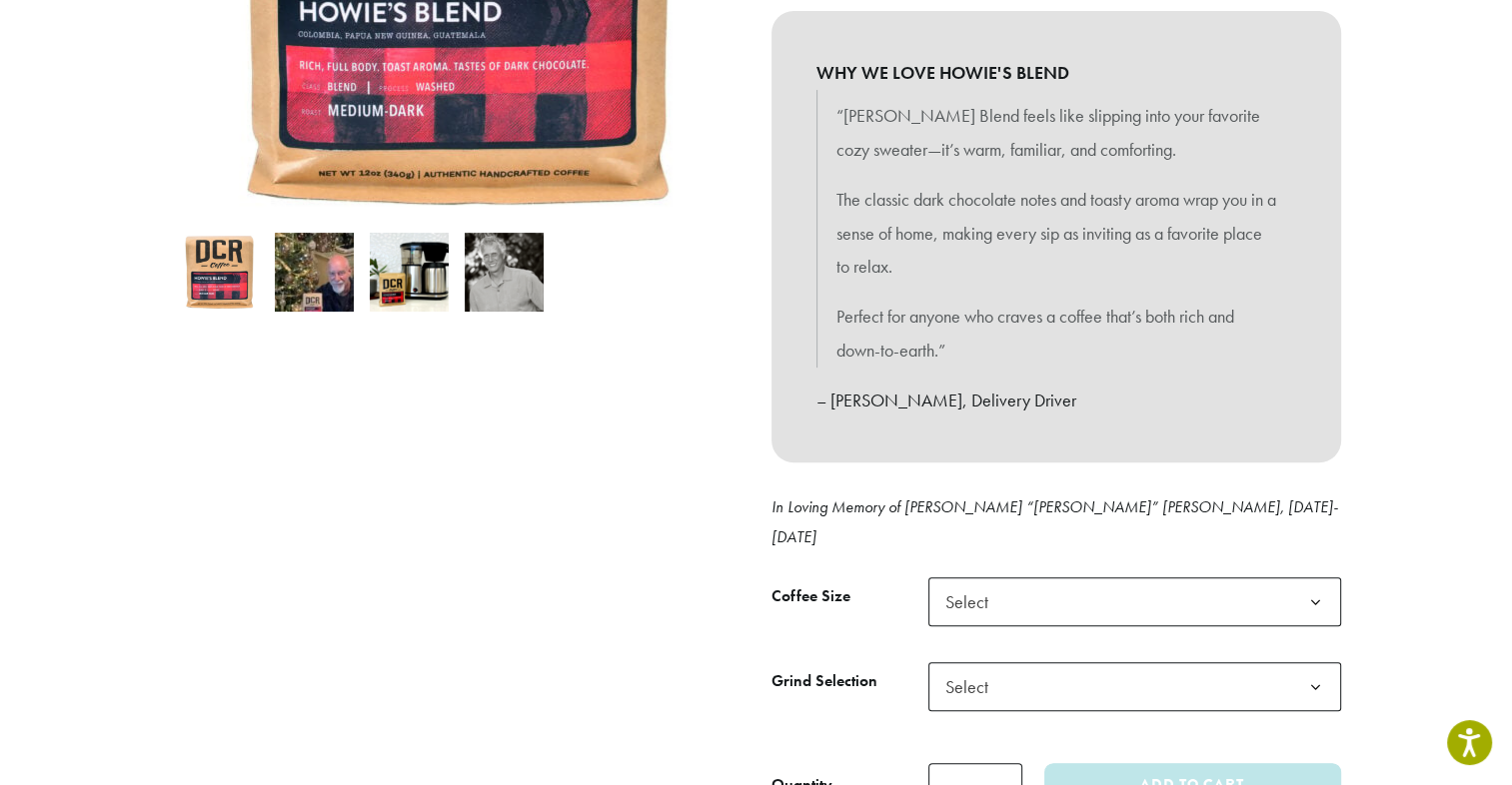 click on "Select" 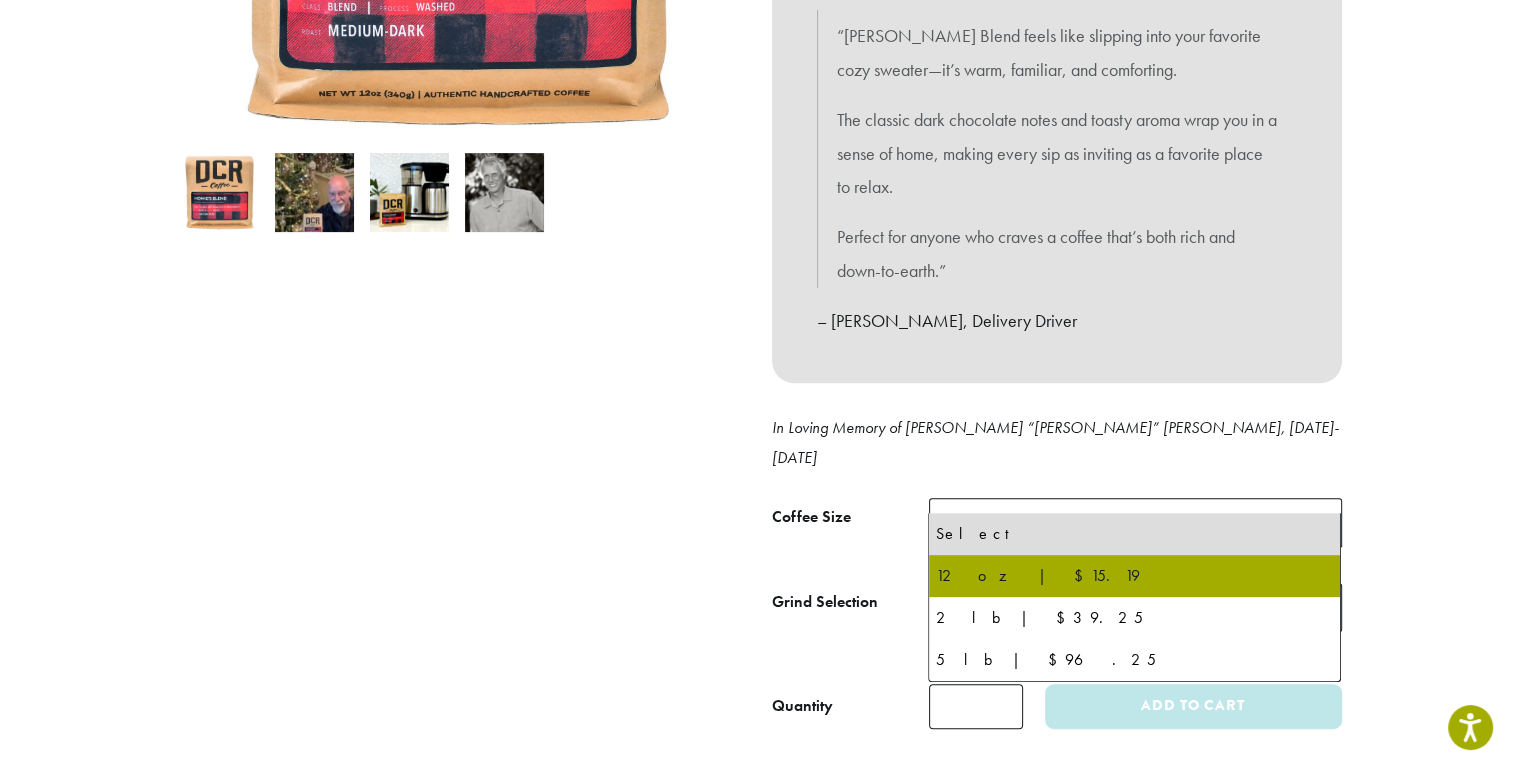 scroll, scrollTop: 700, scrollLeft: 0, axis: vertical 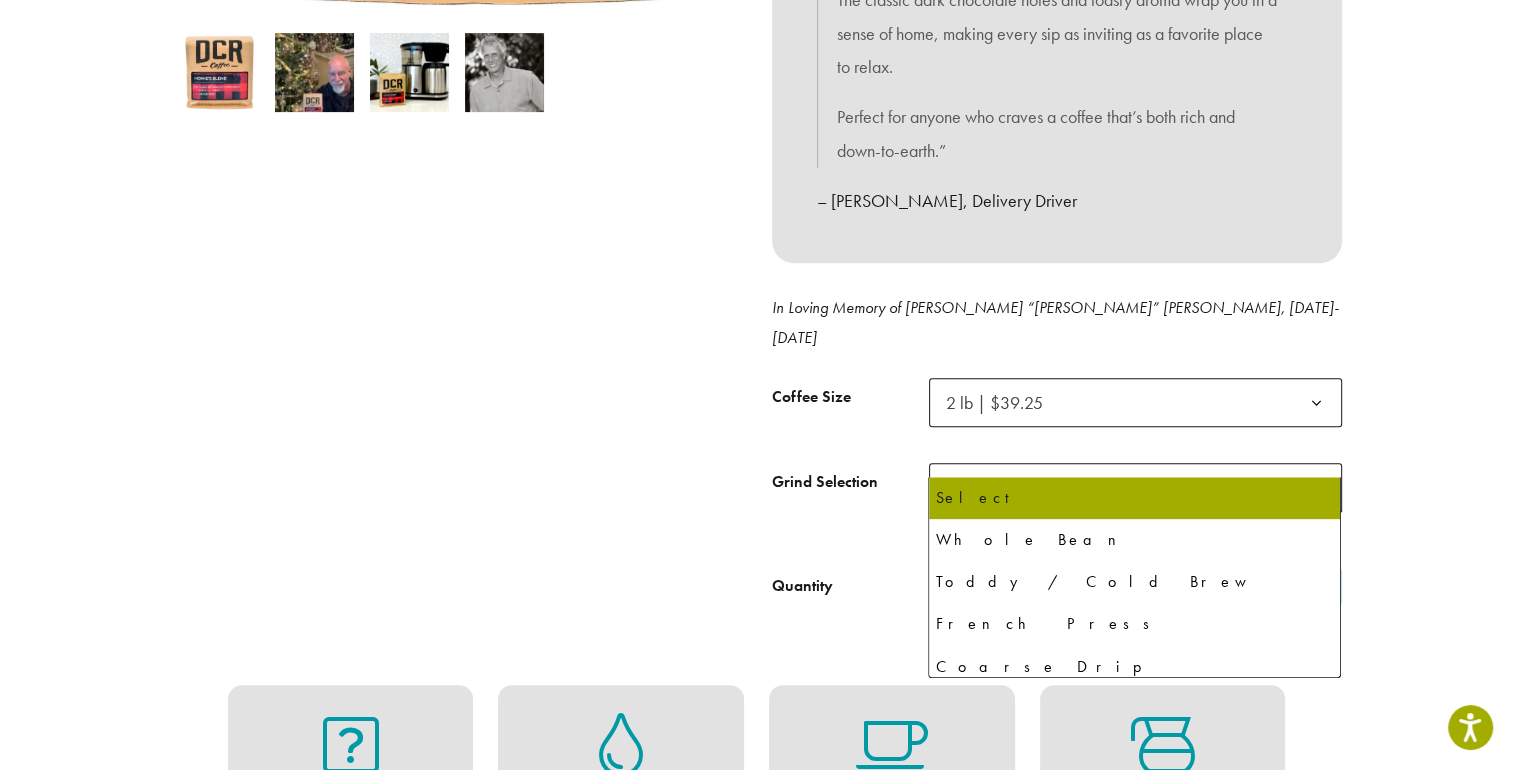 click on "Select" 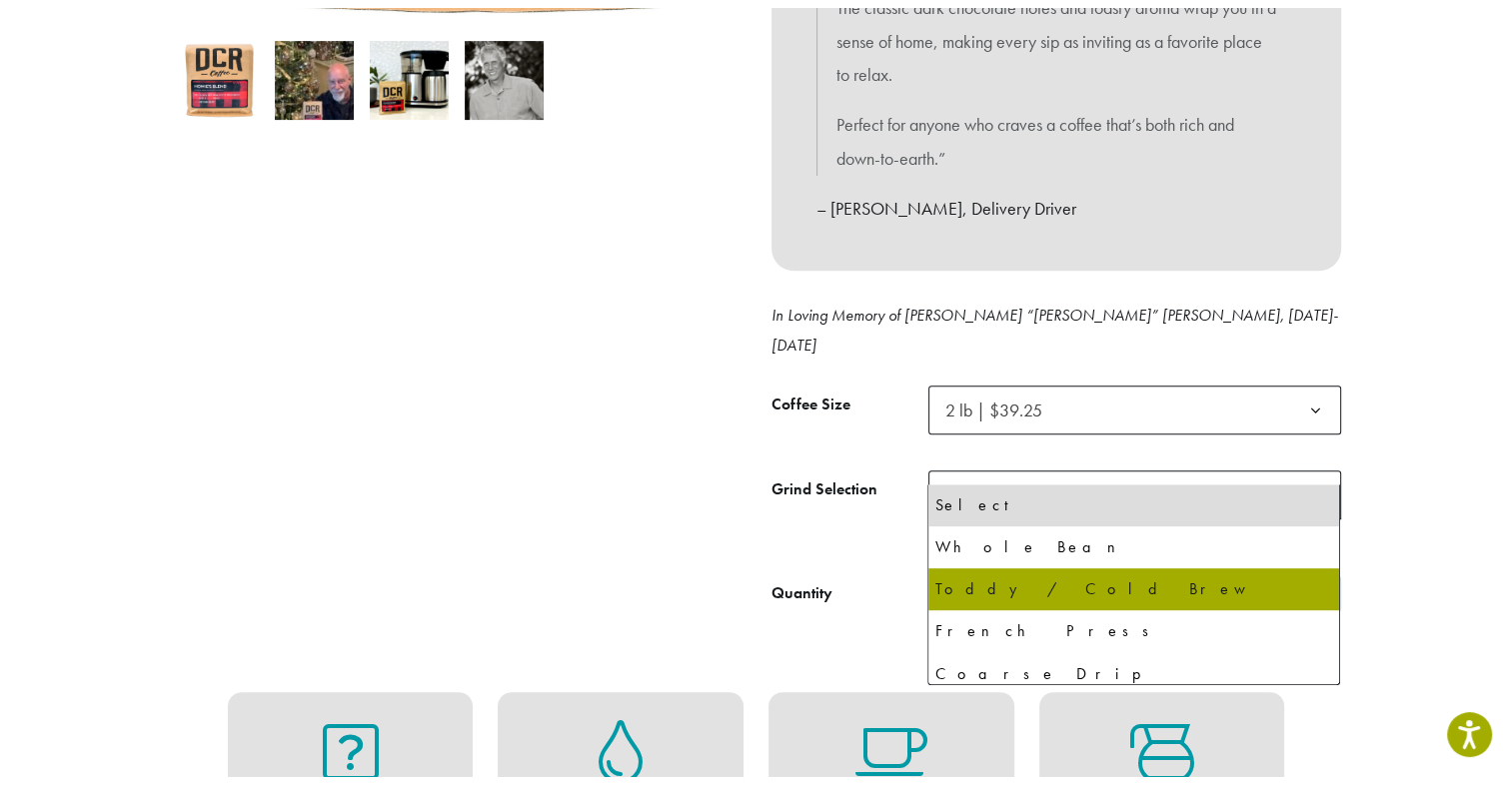 scroll, scrollTop: 100, scrollLeft: 0, axis: vertical 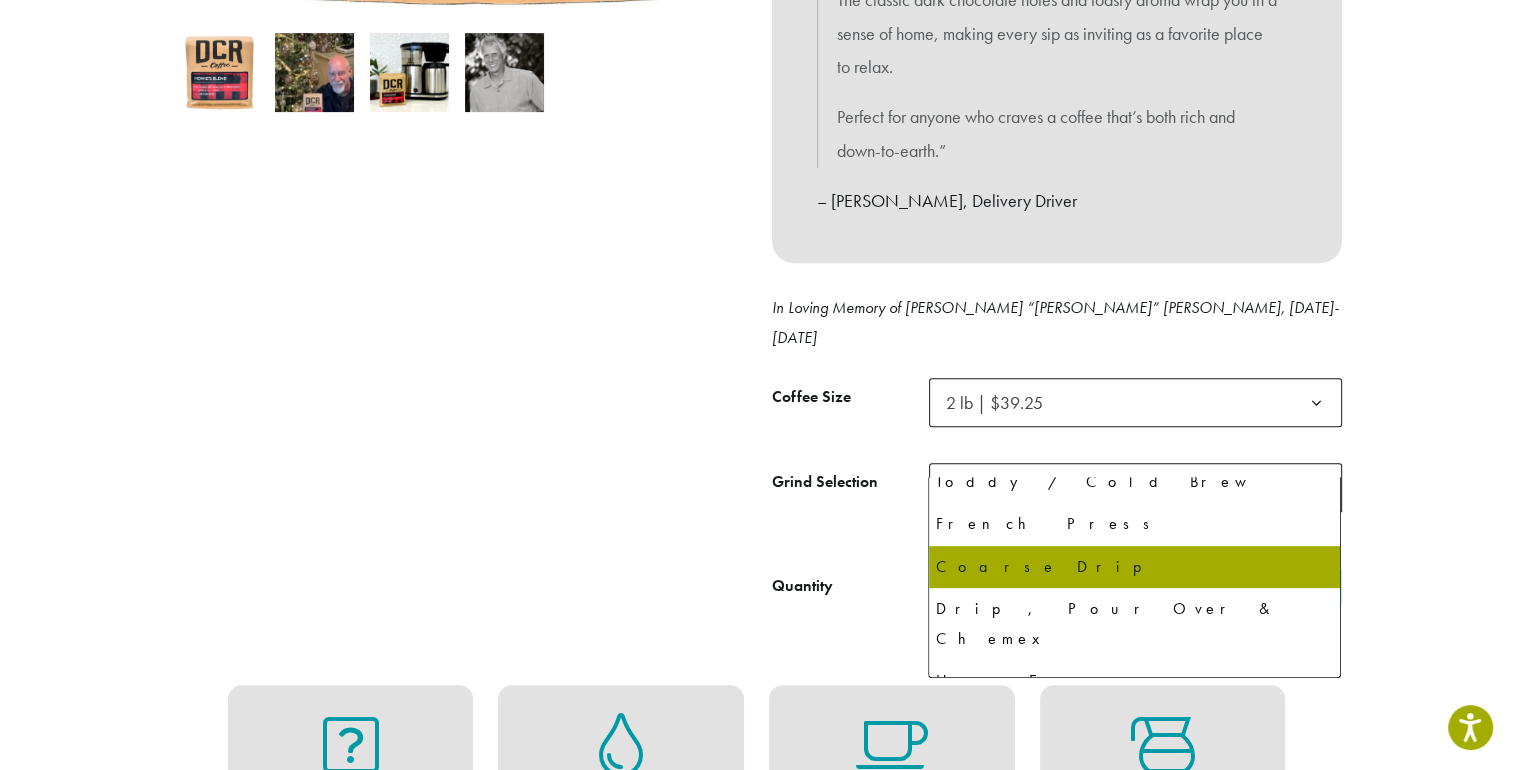 select on "**********" 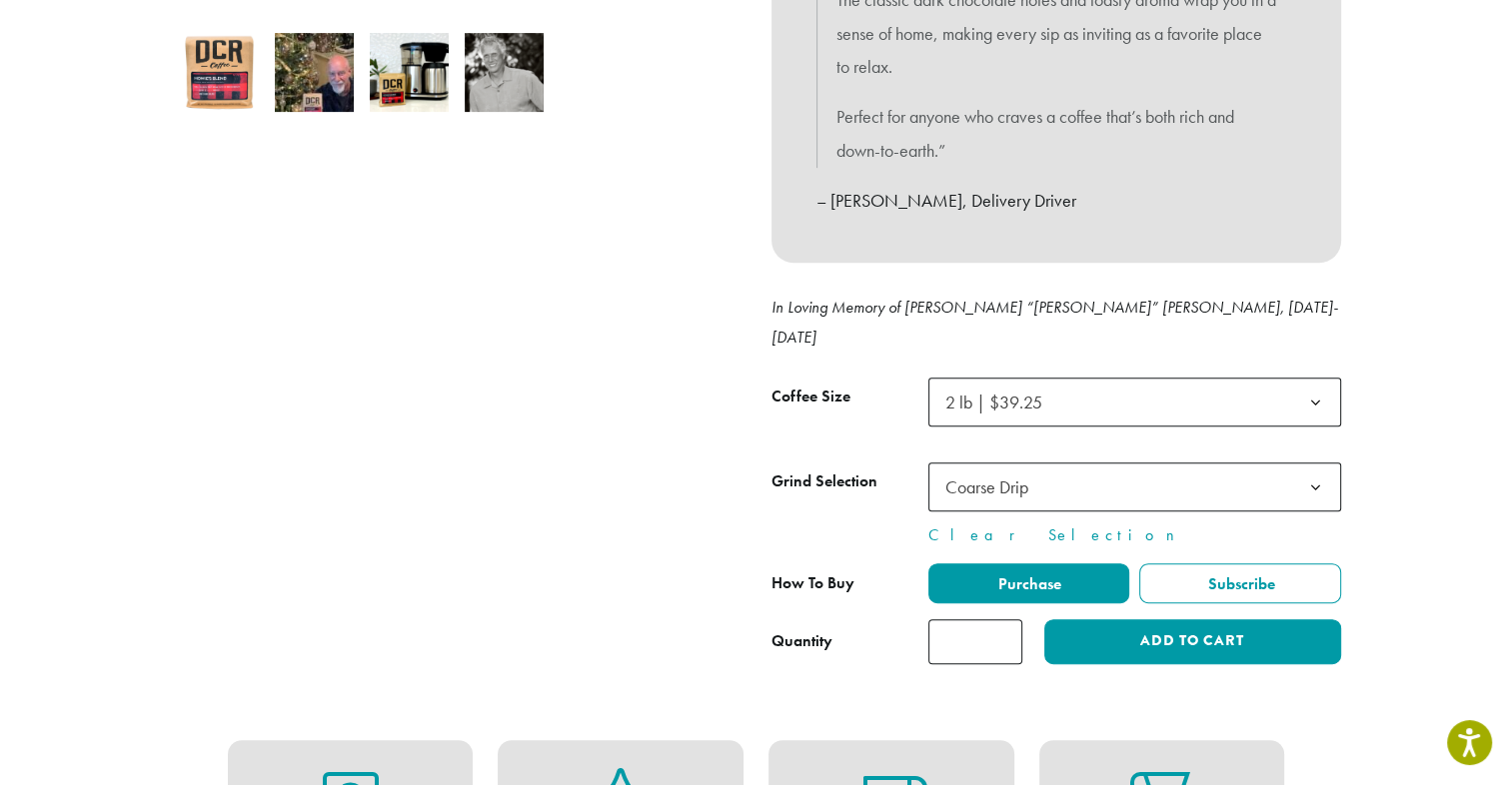 click on "*" 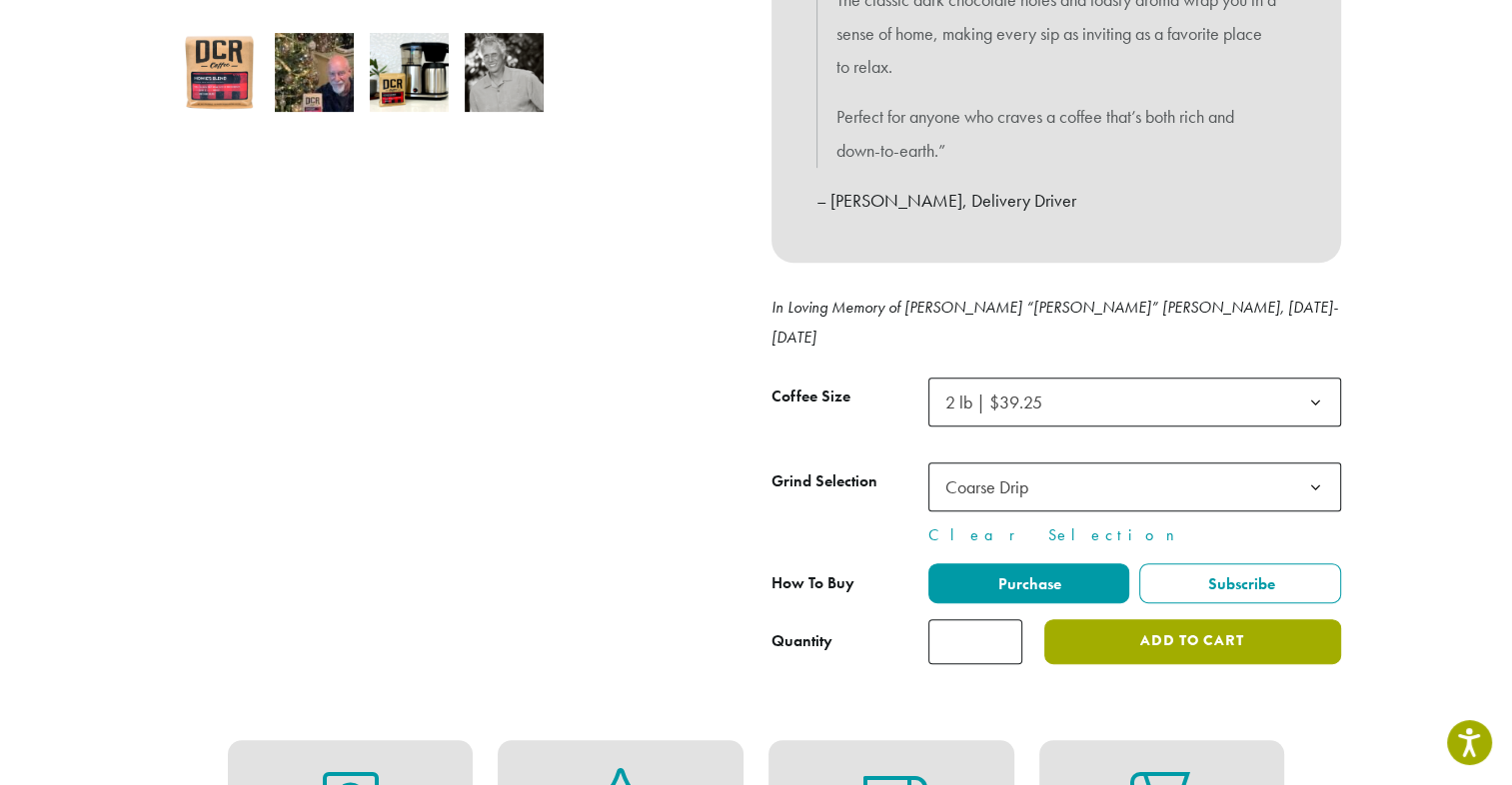 type on "*" 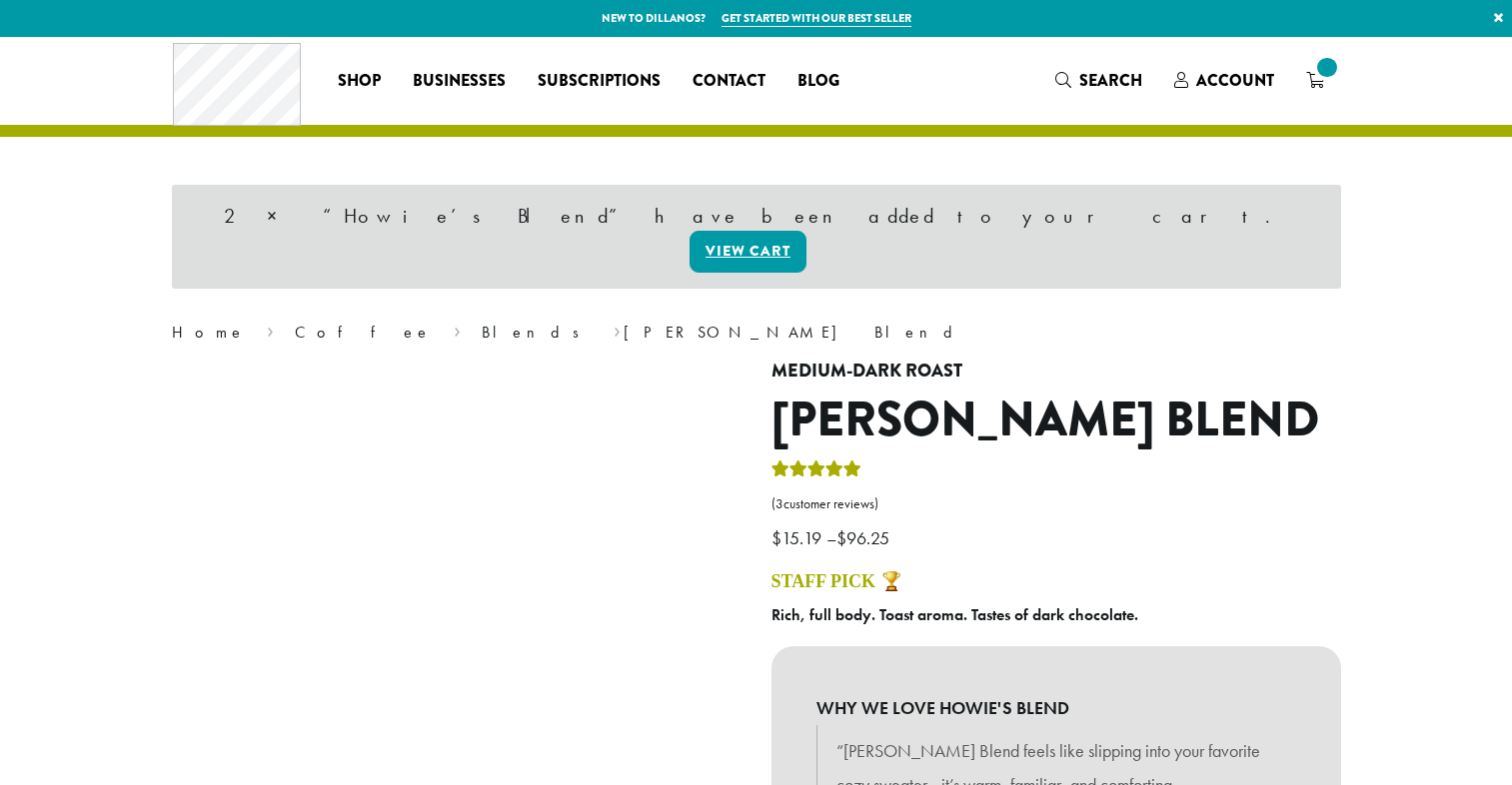 scroll, scrollTop: 0, scrollLeft: 0, axis: both 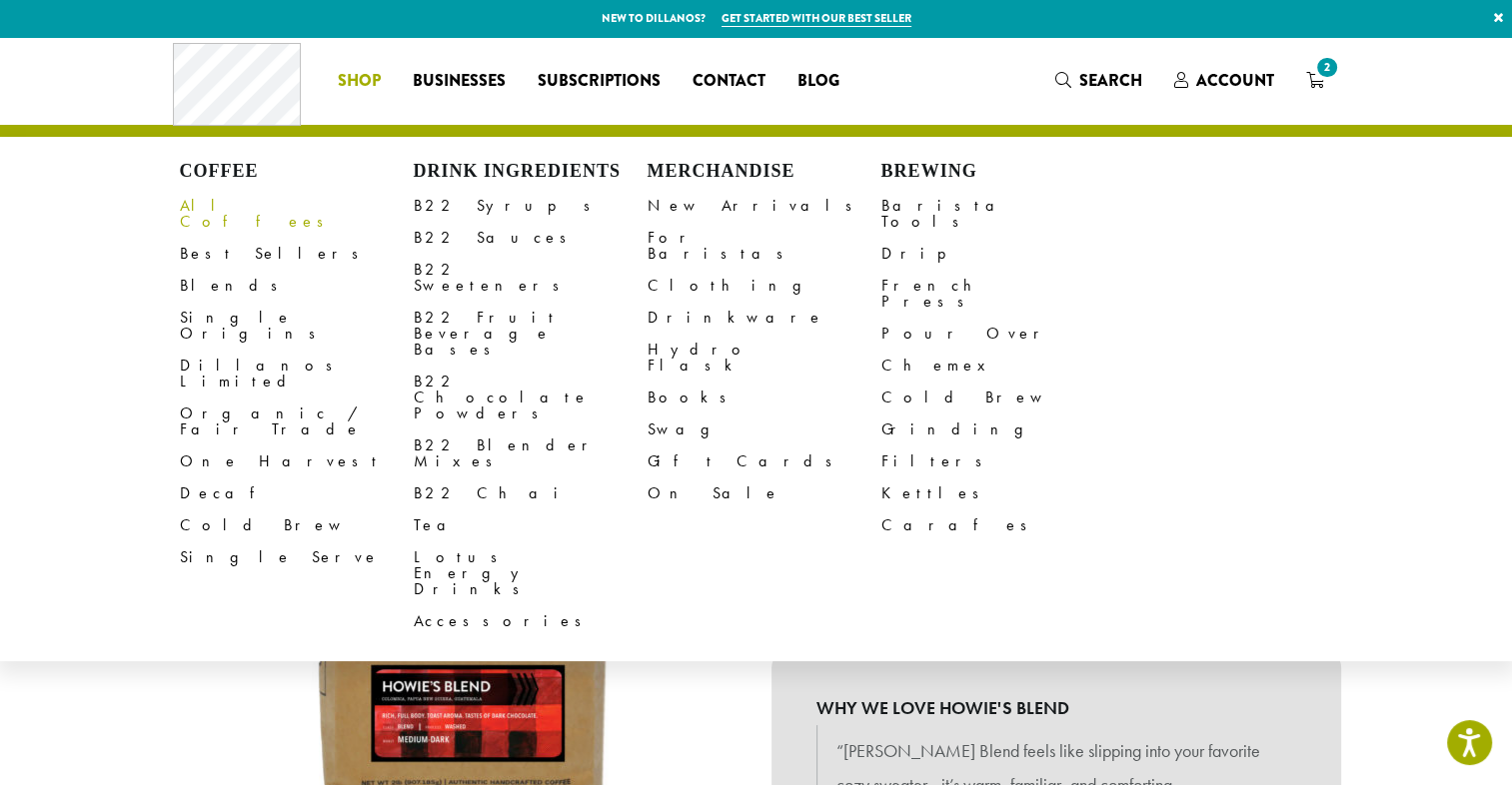 click on "All Coffees" at bounding box center [297, 214] 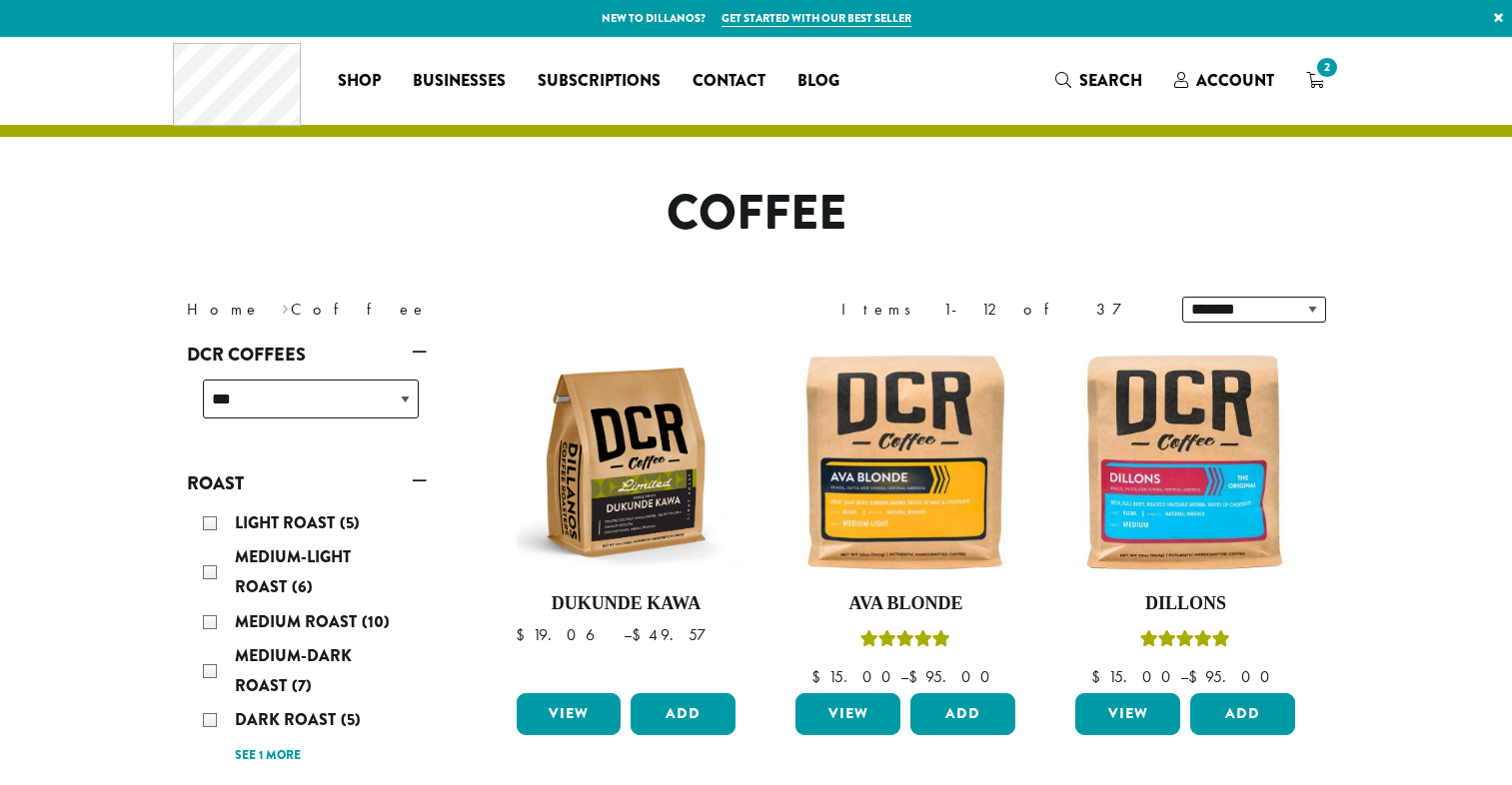 scroll, scrollTop: 0, scrollLeft: 0, axis: both 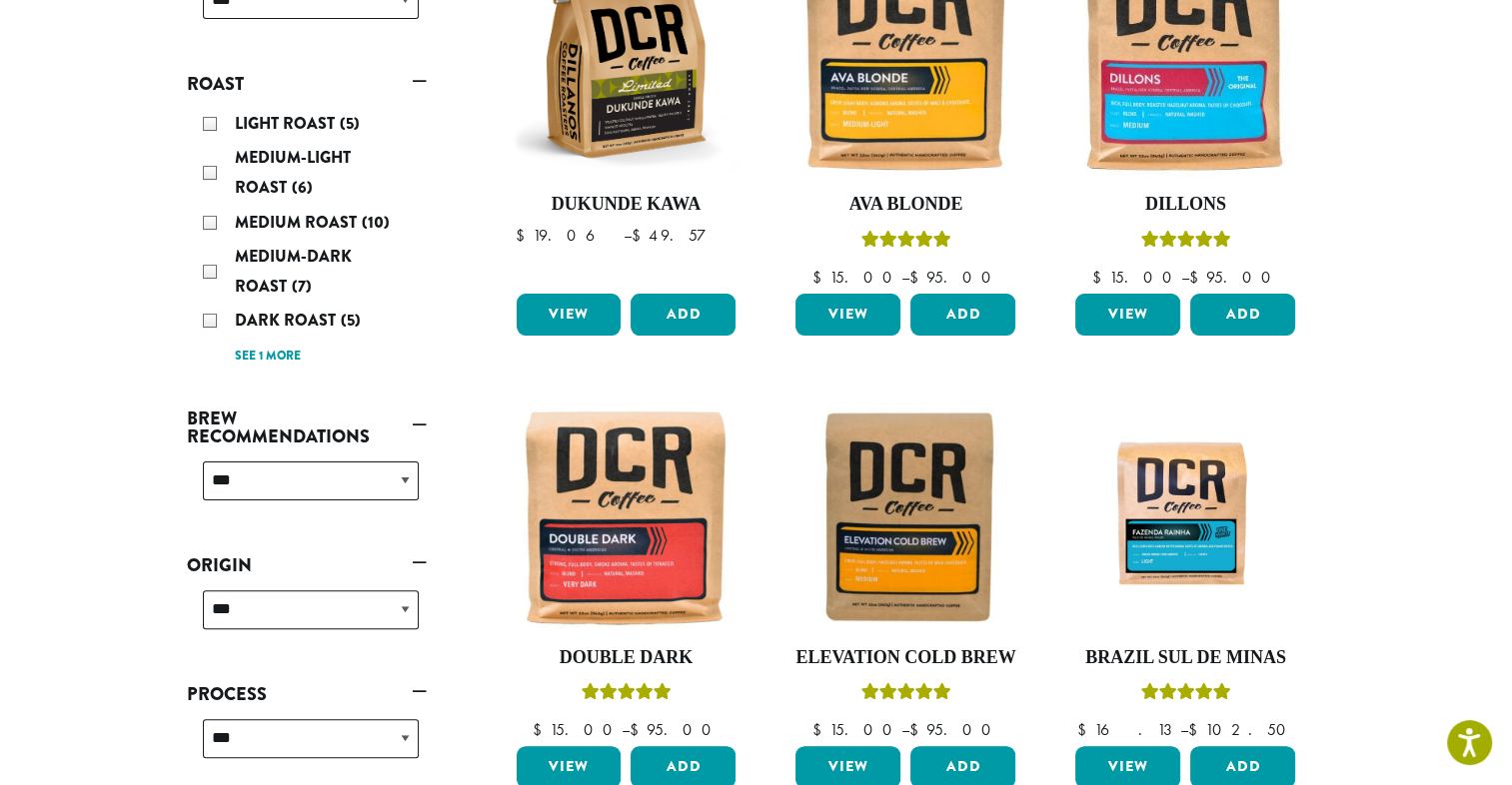click on "See 1 more" at bounding box center (268, 357) 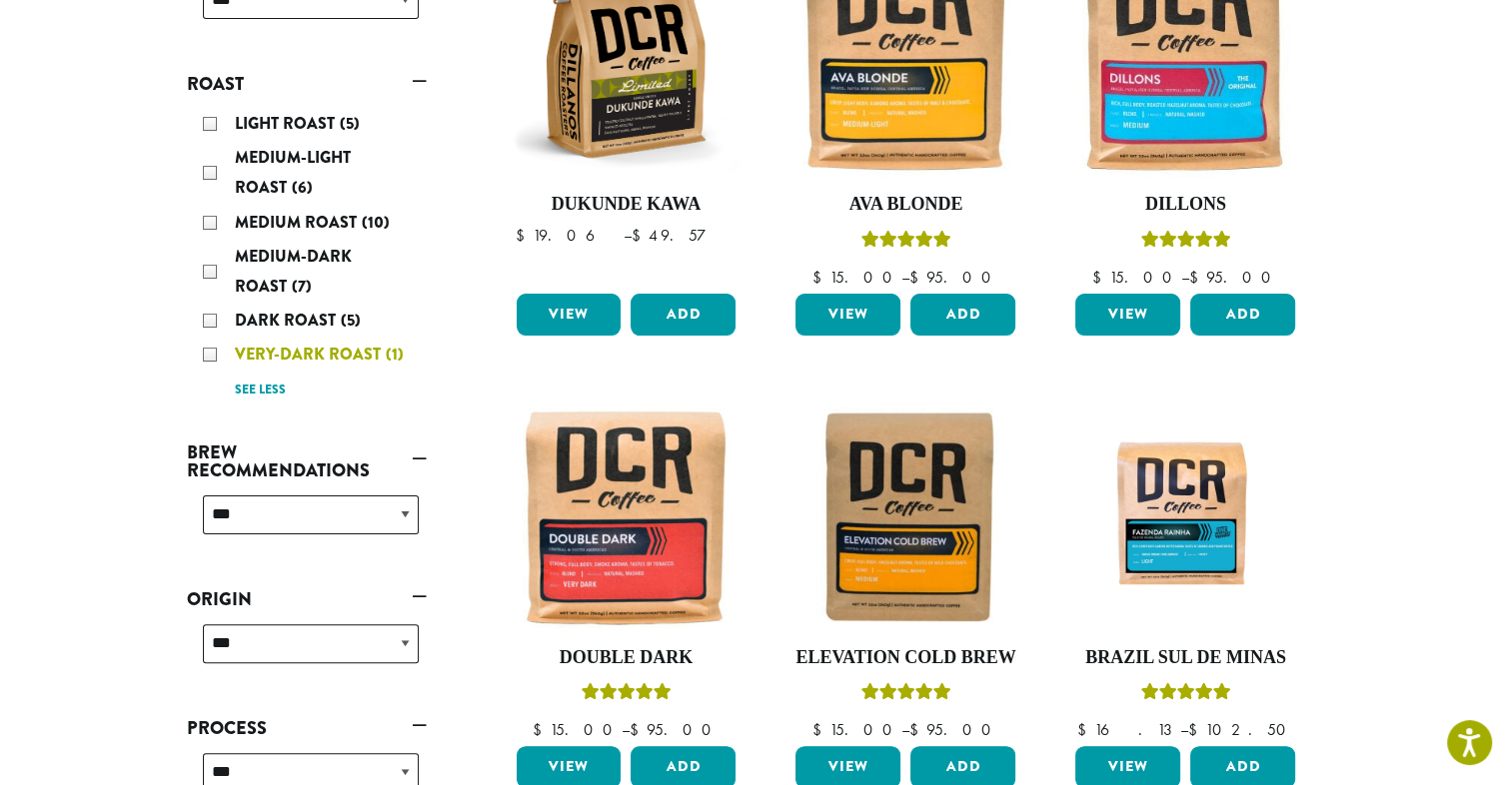 click on "Very-Dark Roast (1)" at bounding box center (311, 355) 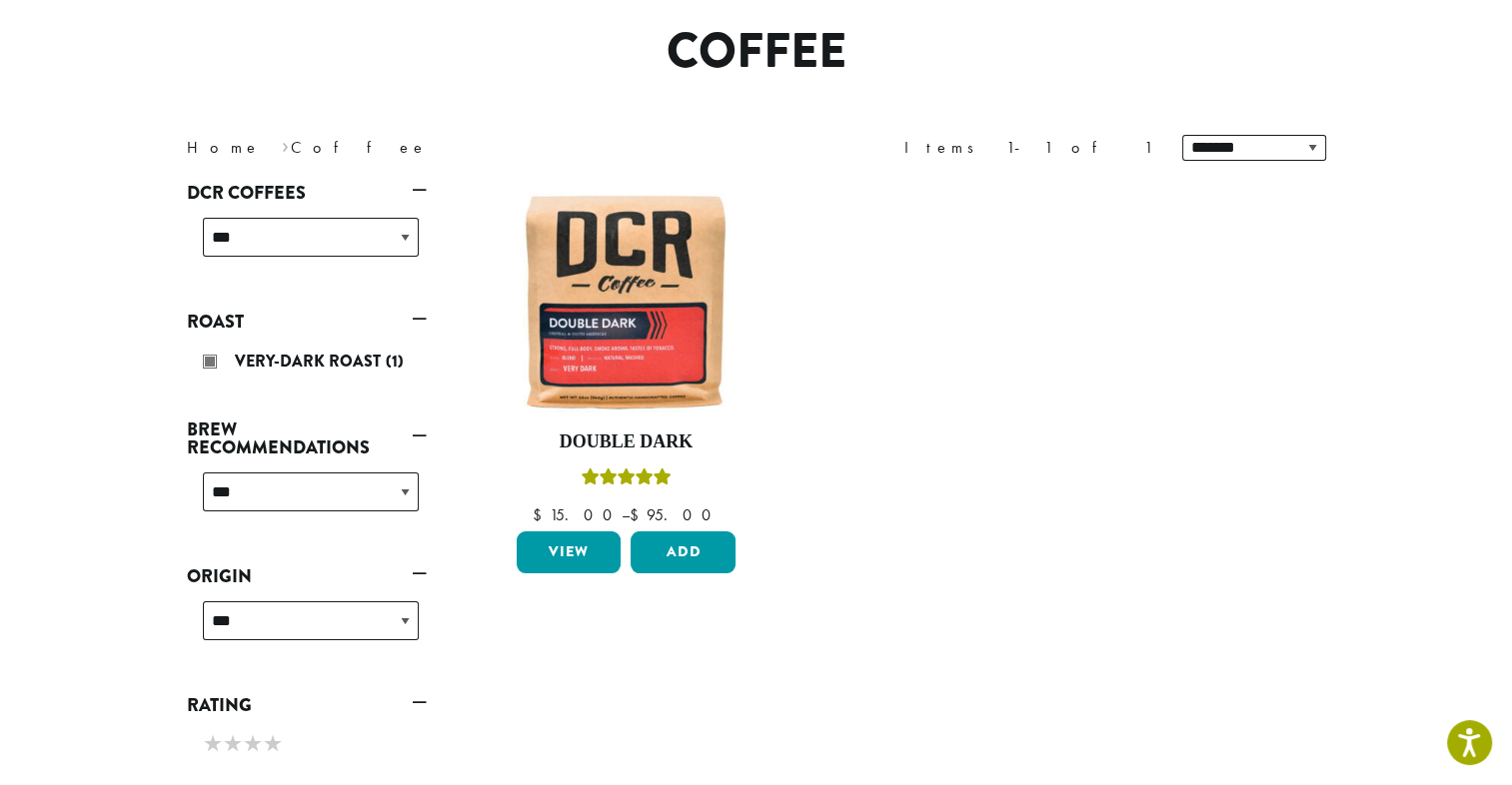 scroll, scrollTop: 123, scrollLeft: 0, axis: vertical 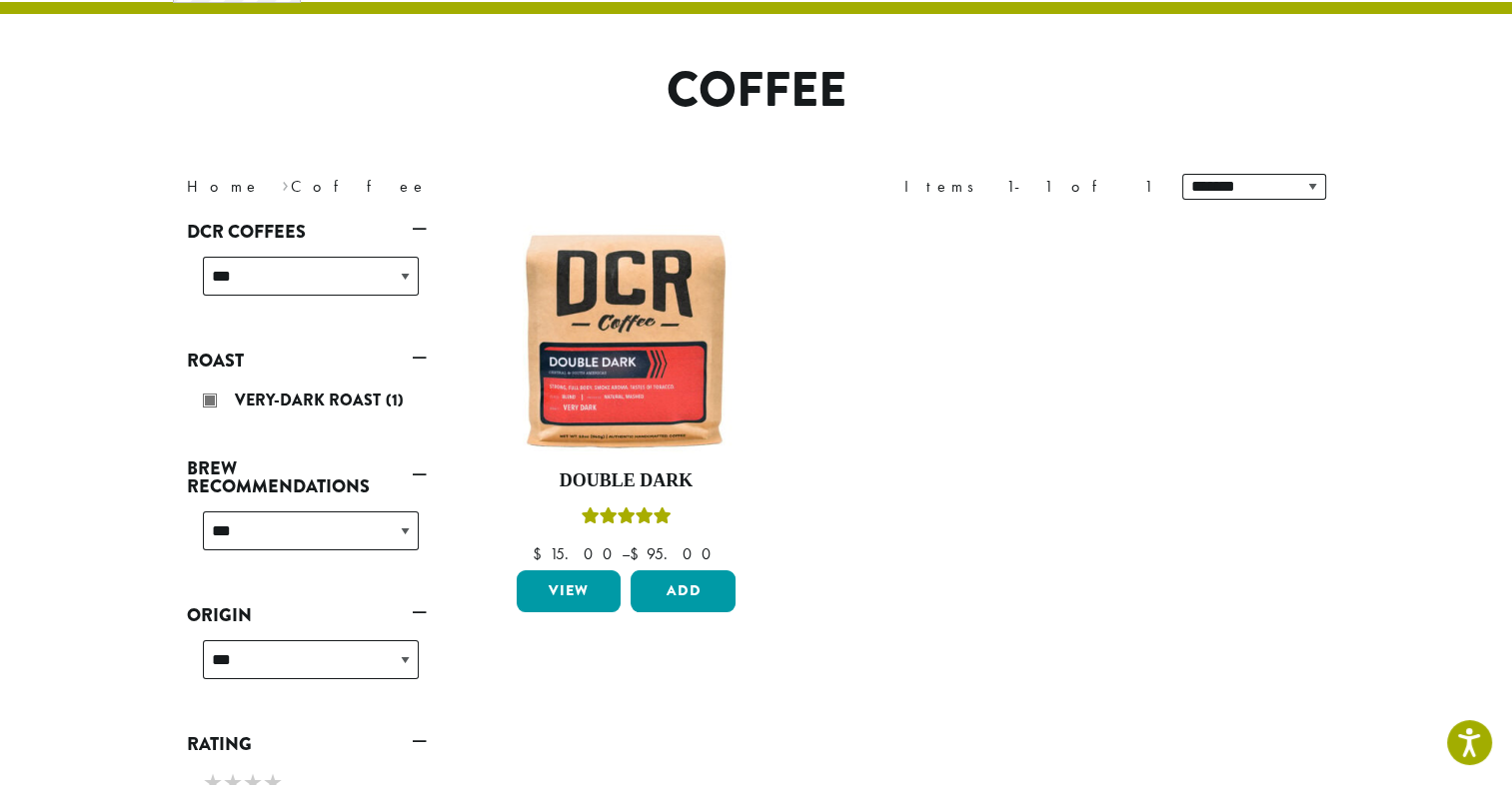 click on "Roast" at bounding box center (307, 361) 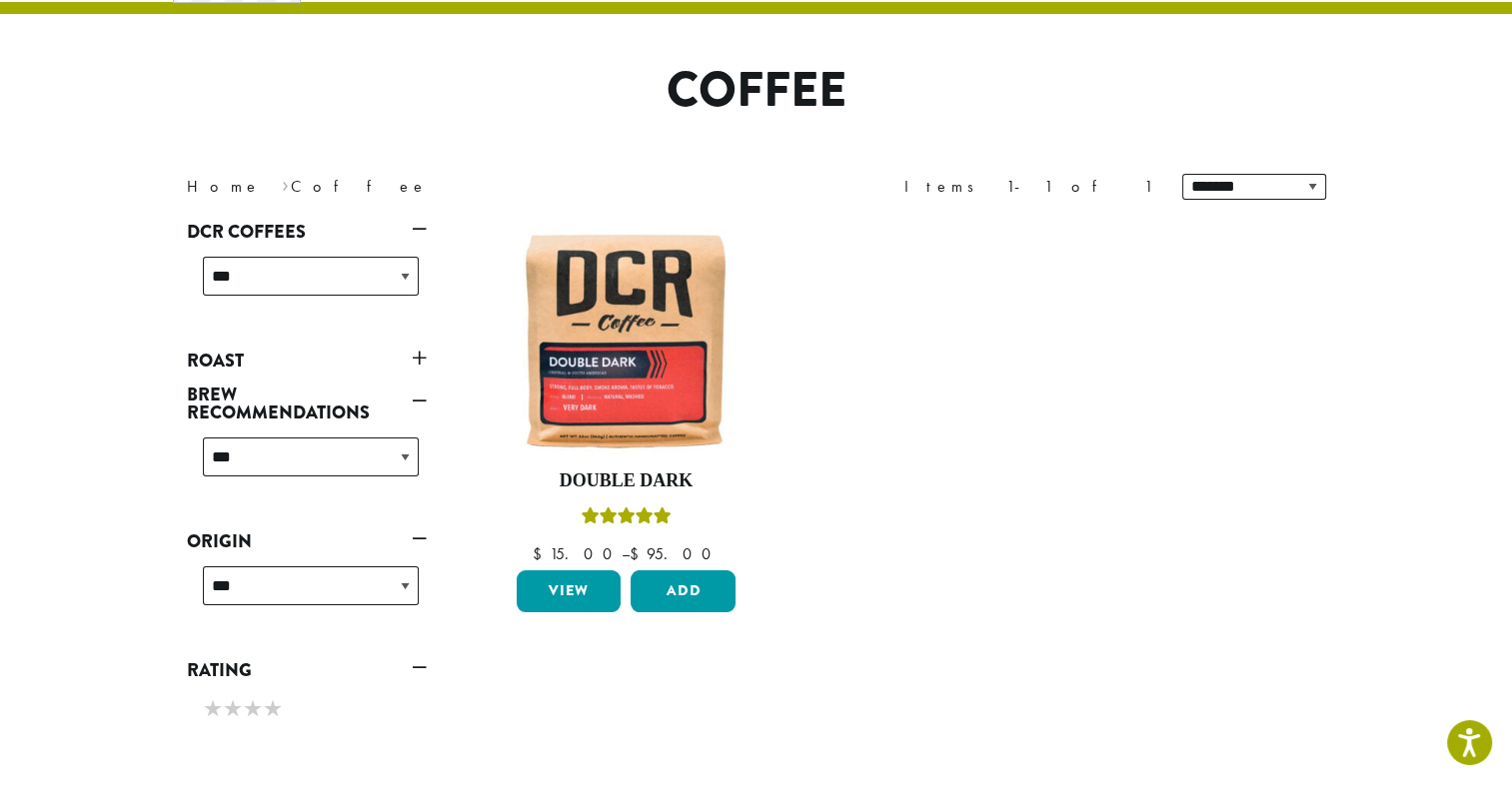 click on "Roast" at bounding box center [307, 361] 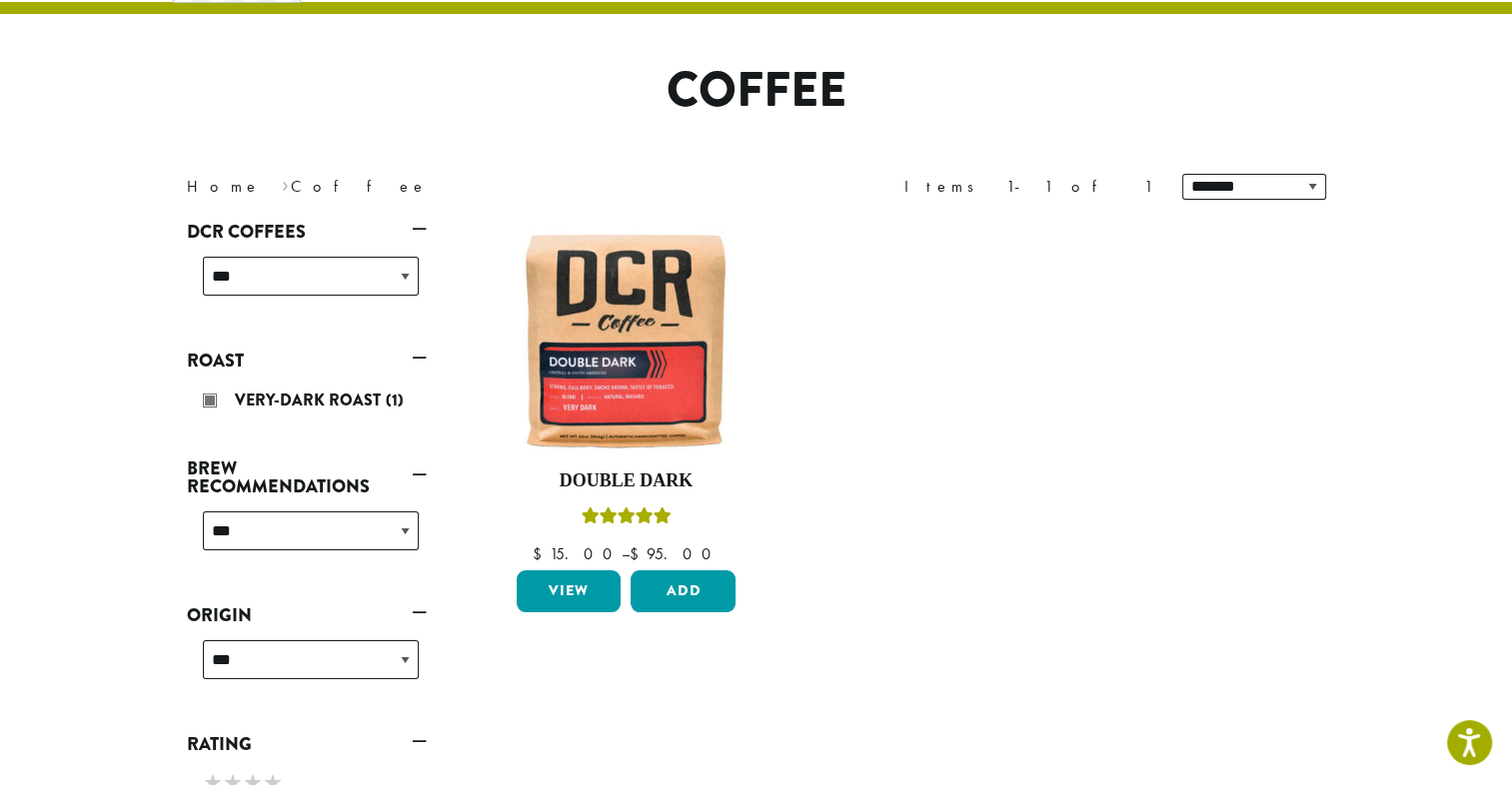 click on "Very-Dark Roast" at bounding box center (310, 399) 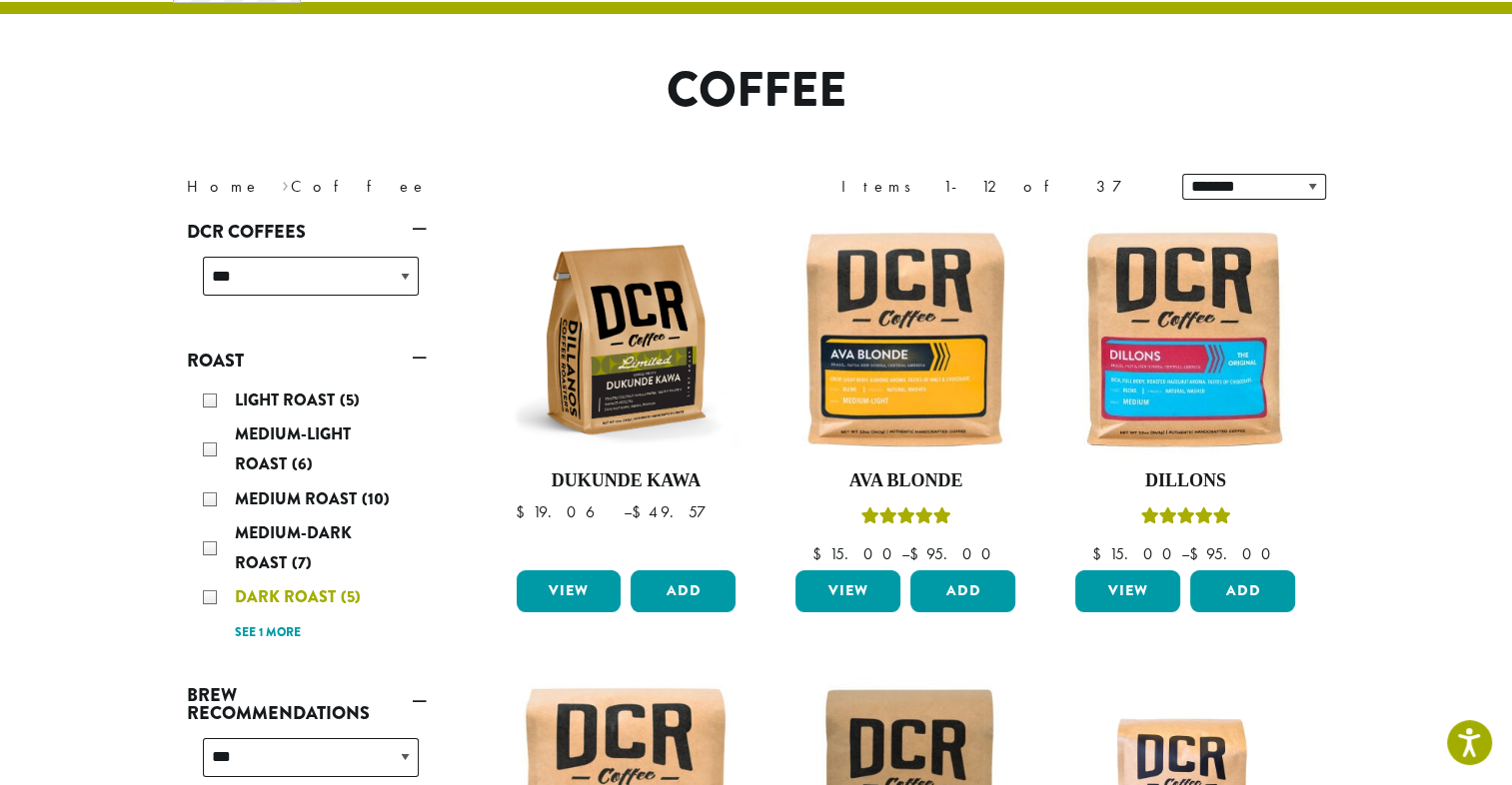 click on "Dark Roast" at bounding box center [288, 596] 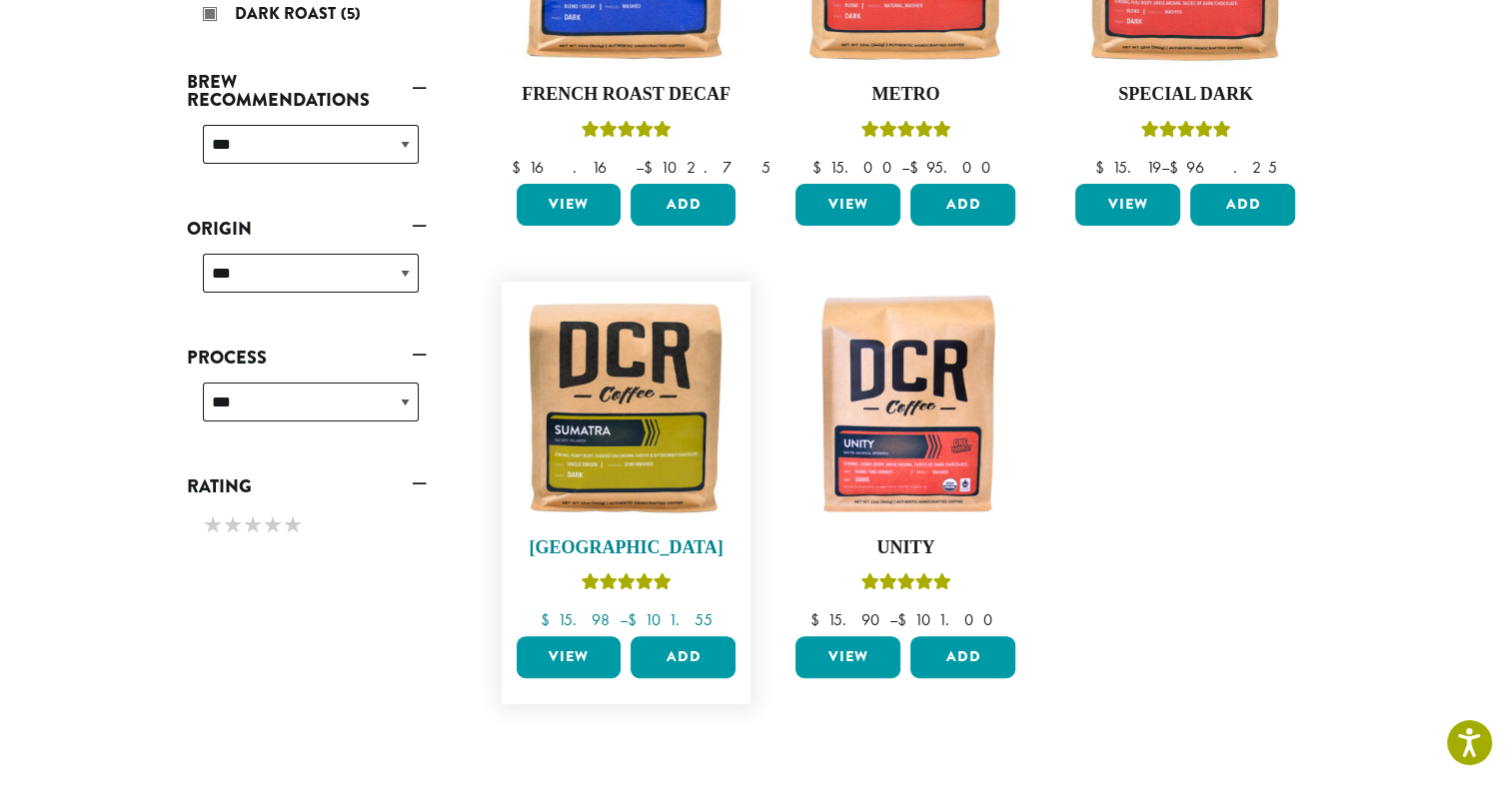 scroll, scrollTop: 522, scrollLeft: 0, axis: vertical 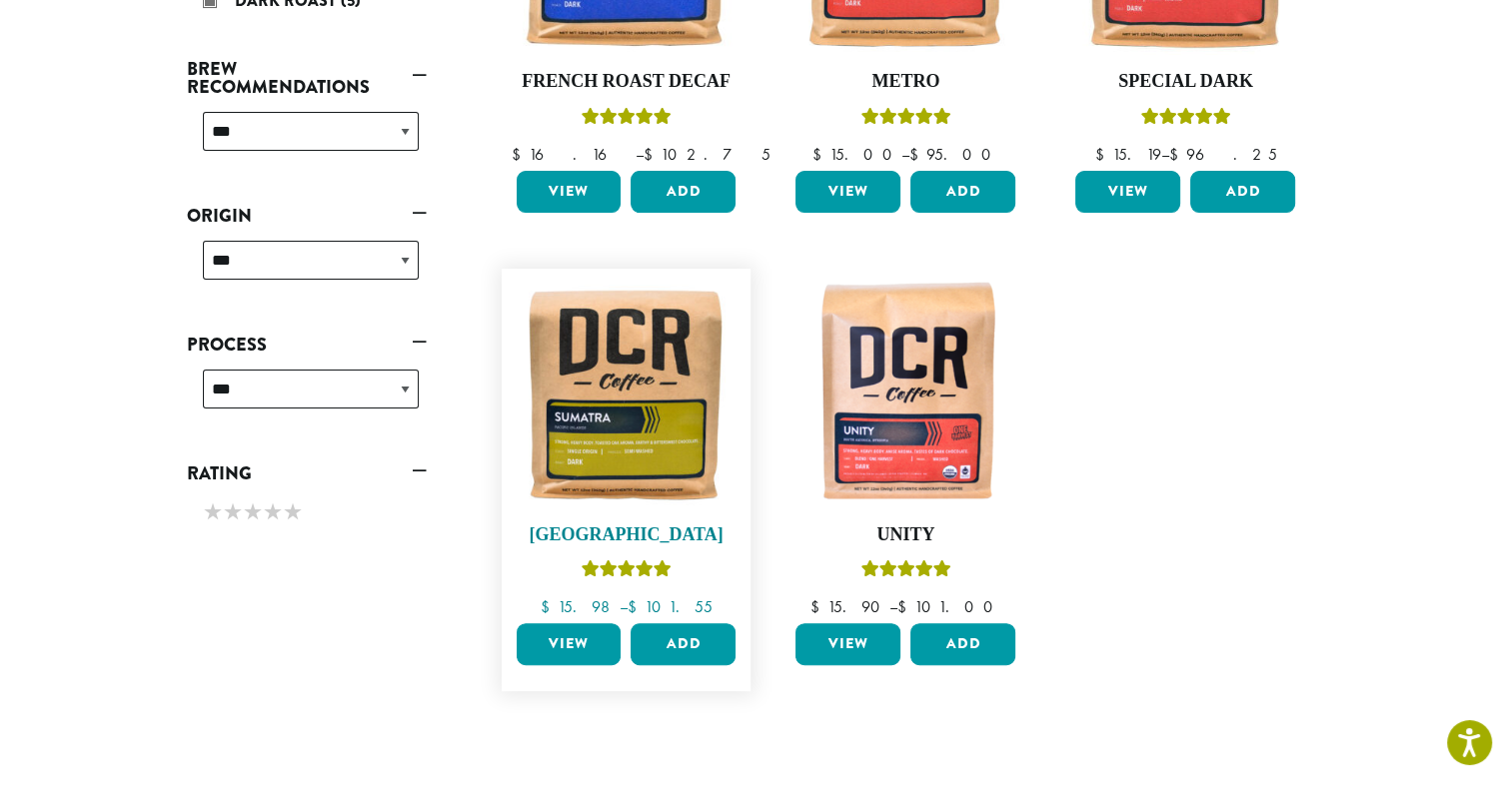 click at bounding box center (626, 393) 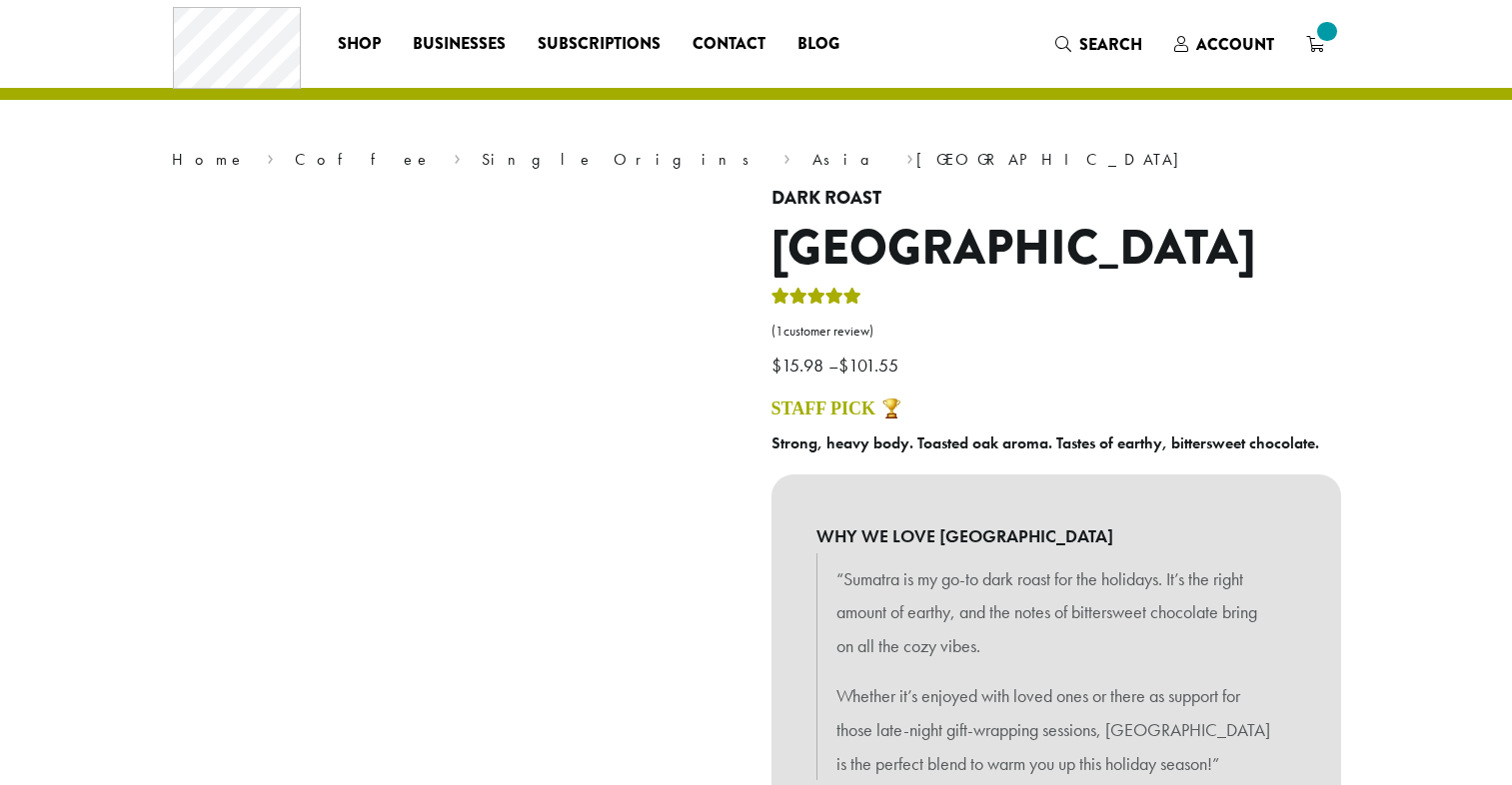scroll, scrollTop: 0, scrollLeft: 0, axis: both 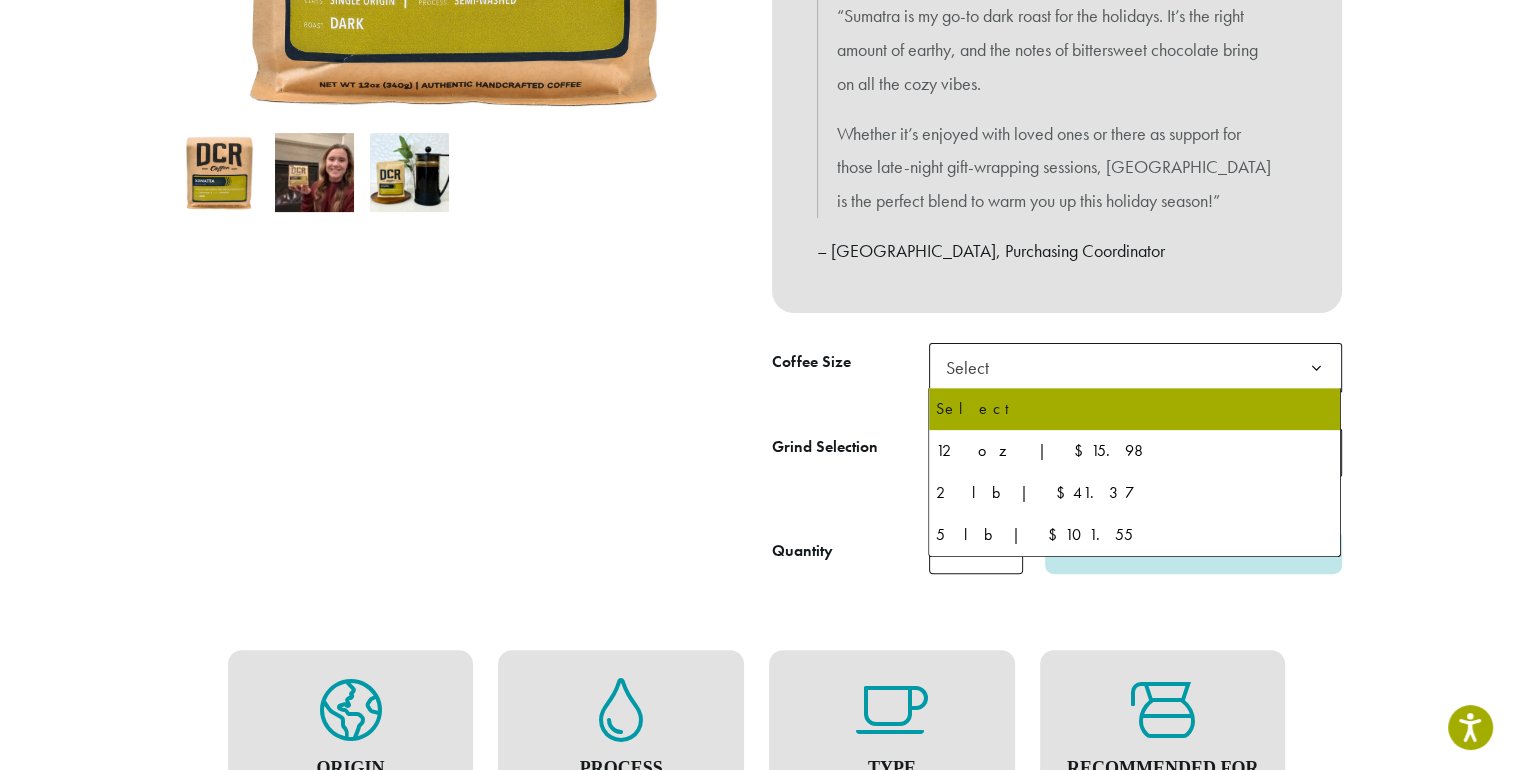 click on "Select" 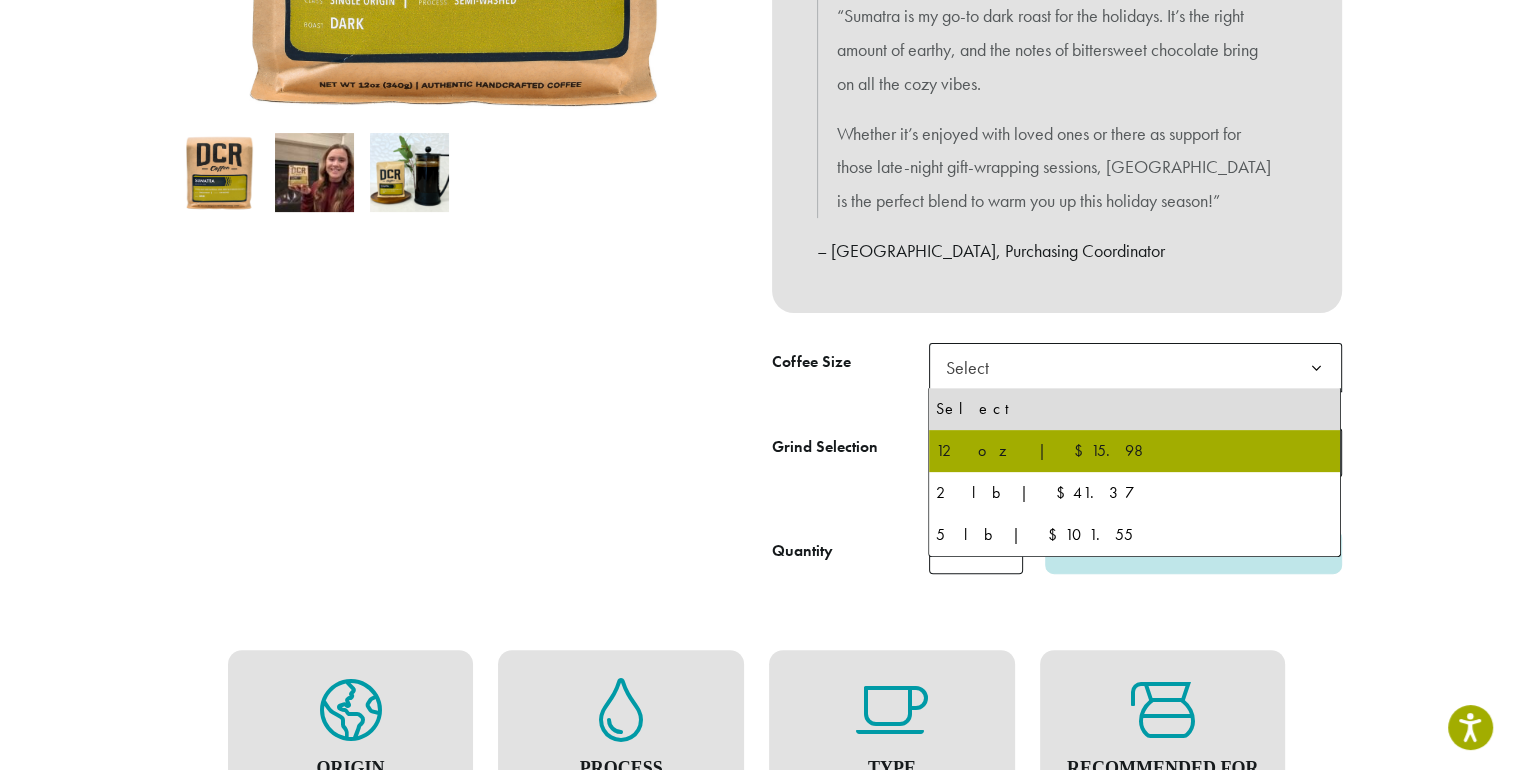 drag, startPoint x: 1061, startPoint y: 438, endPoint x: 1052, endPoint y: 431, distance: 11.401754 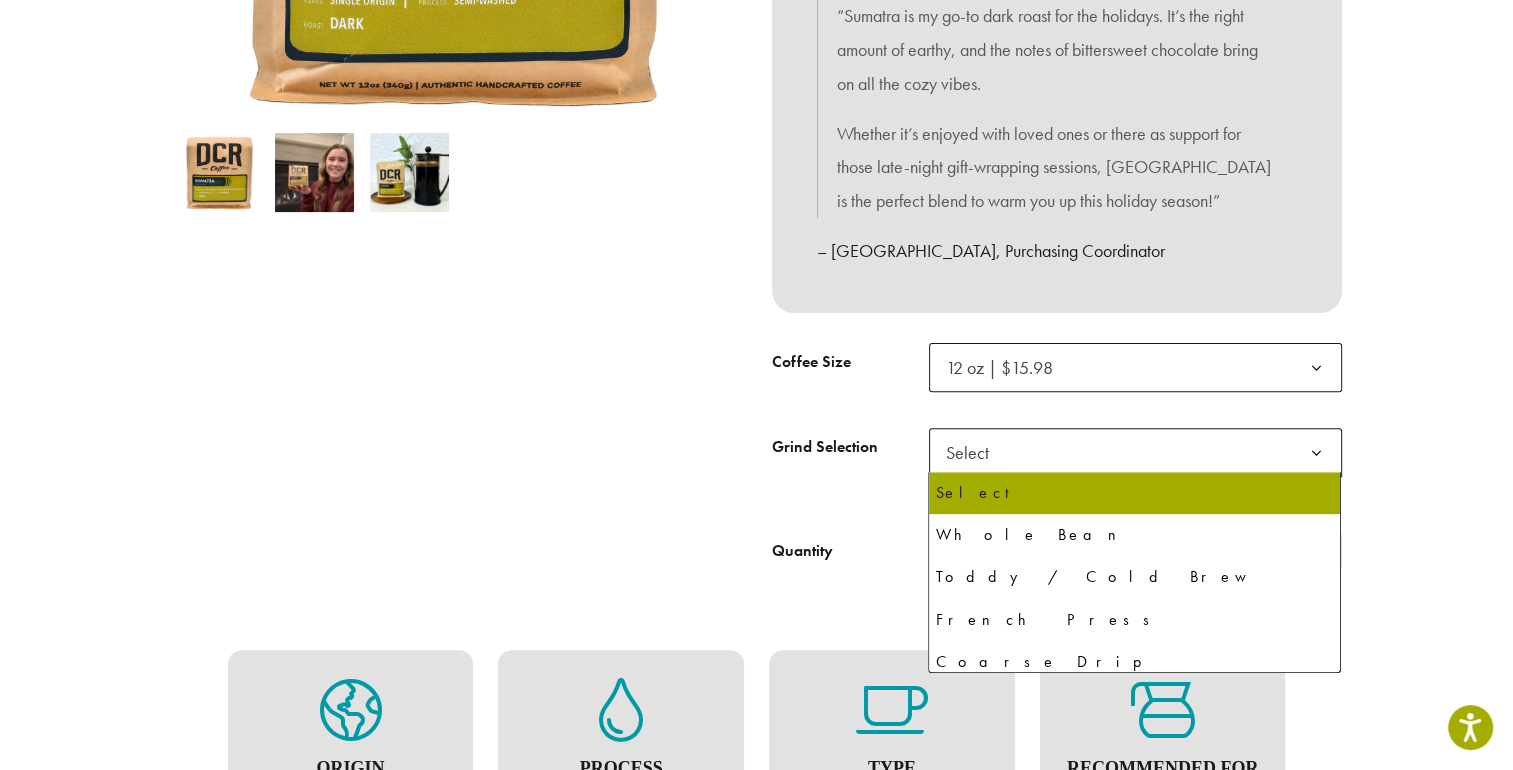 click on "Select" 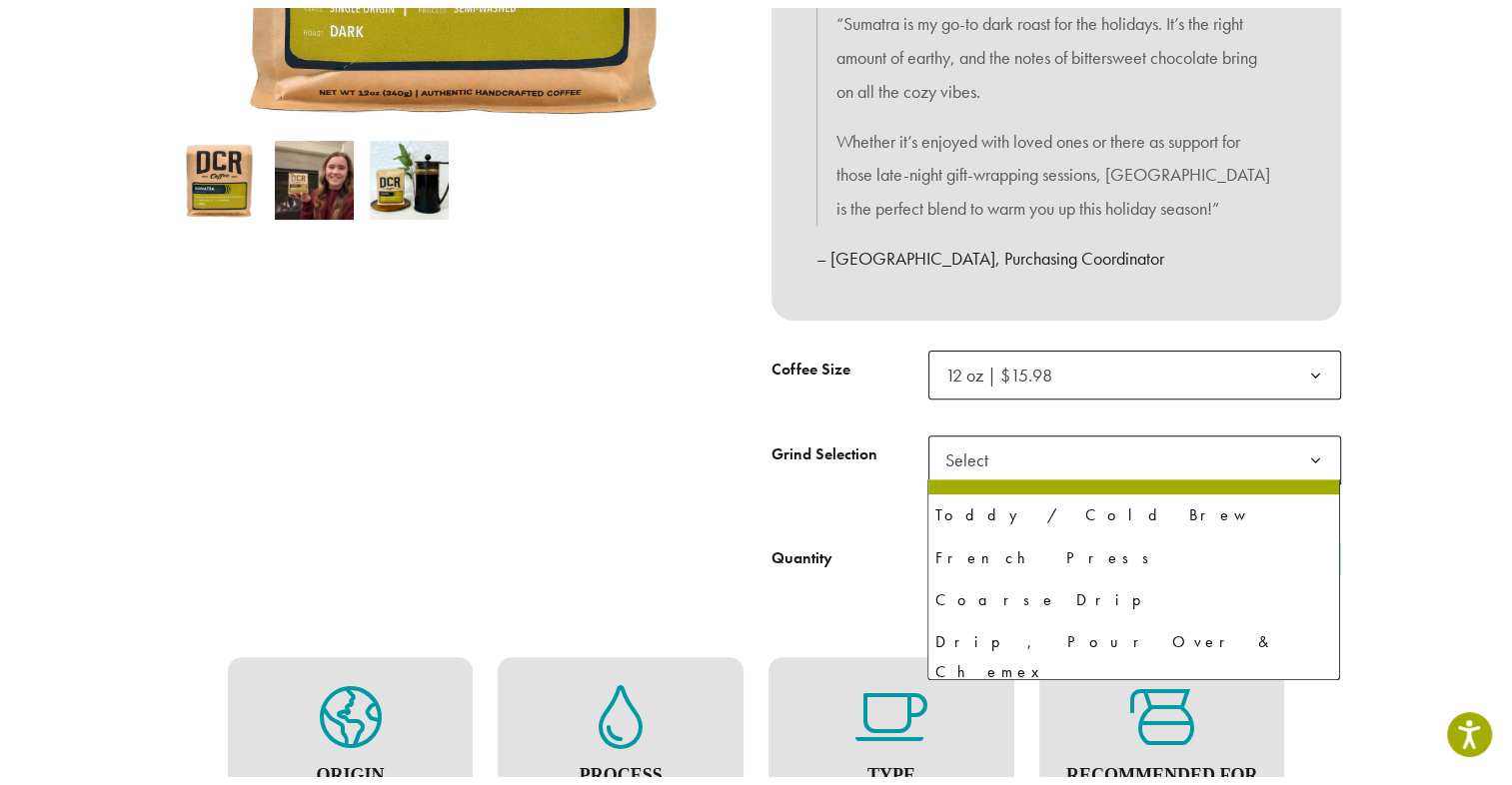 scroll, scrollTop: 100, scrollLeft: 0, axis: vertical 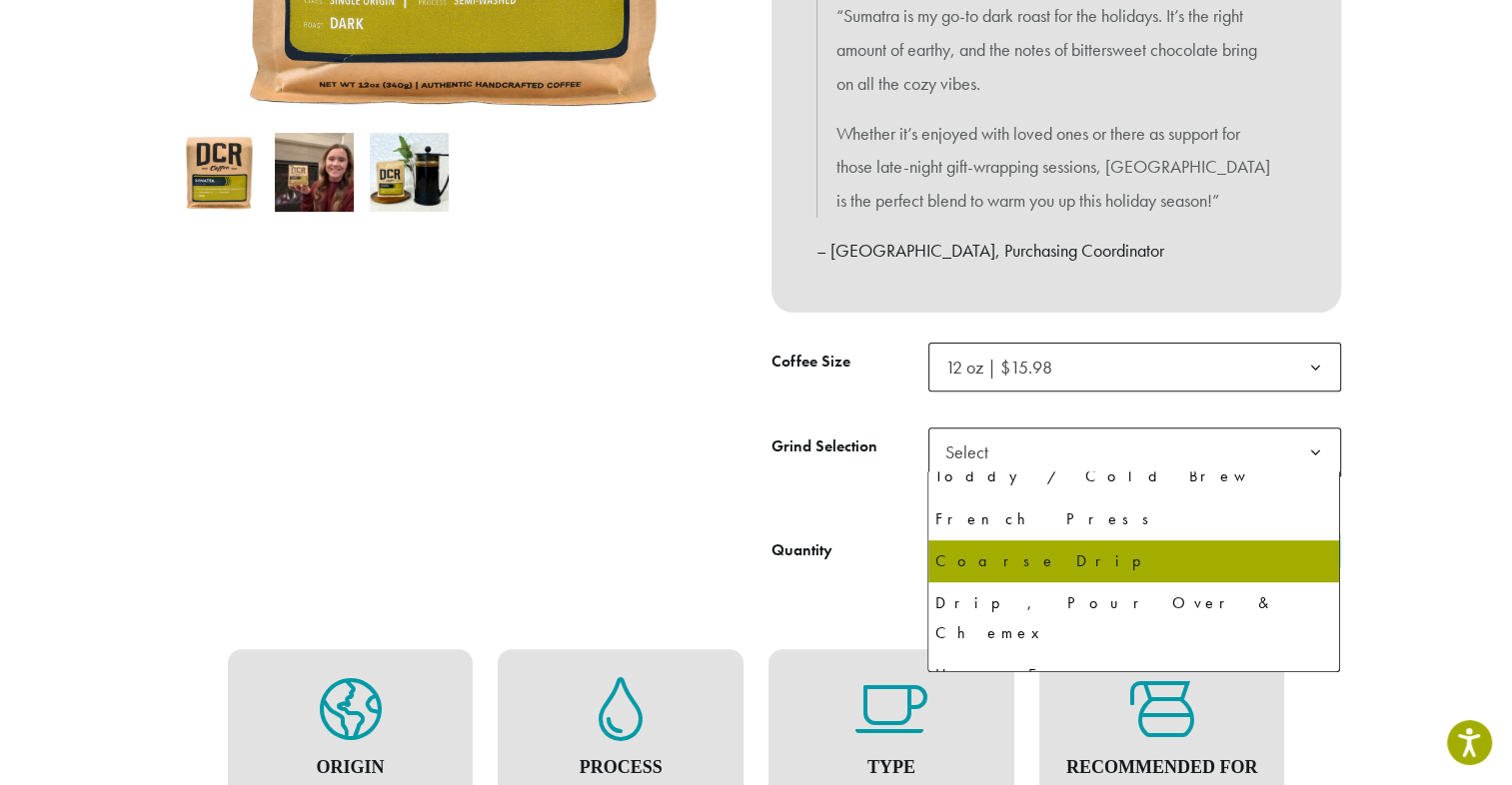 select on "*********" 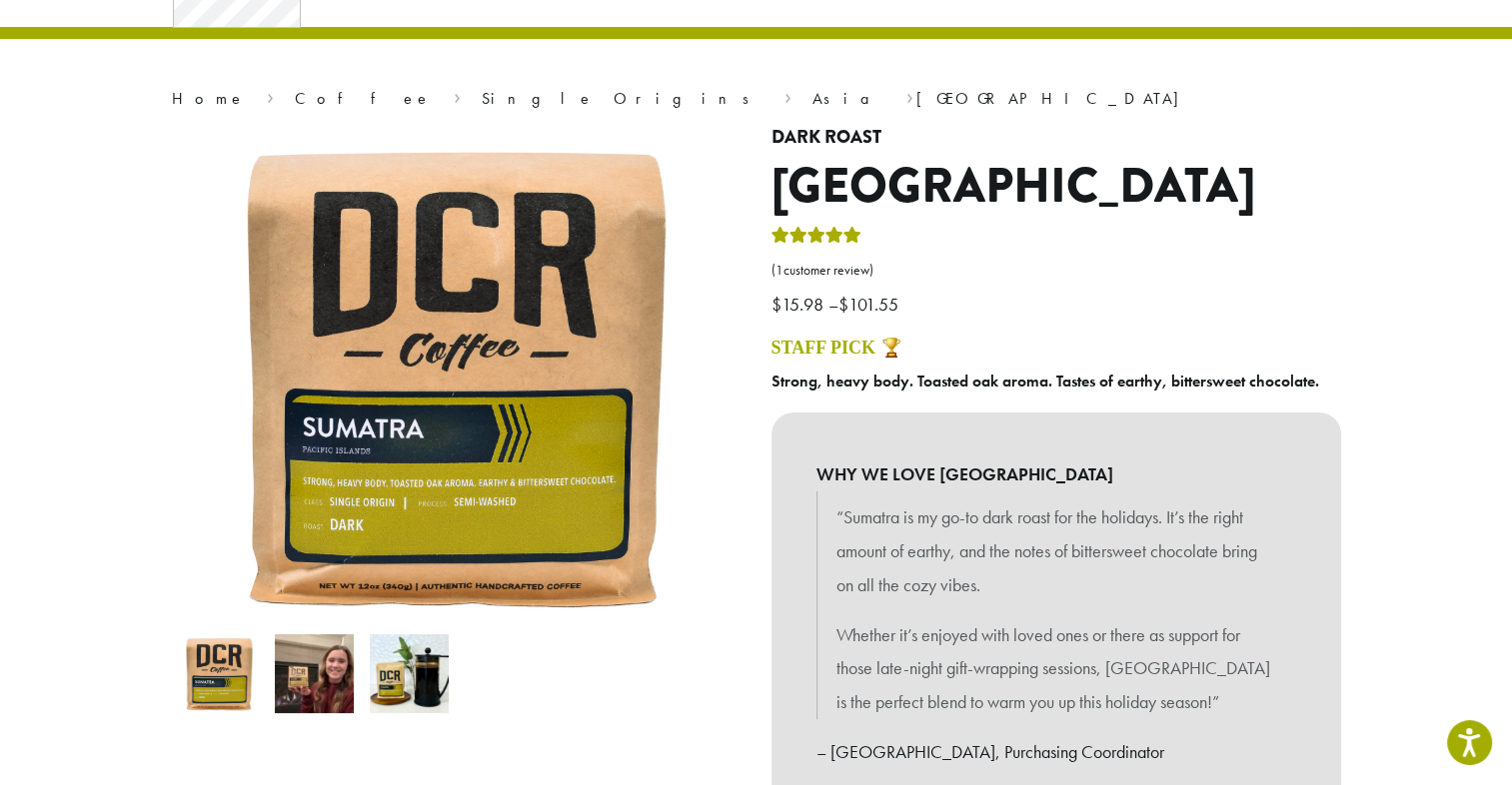 scroll, scrollTop: 0, scrollLeft: 0, axis: both 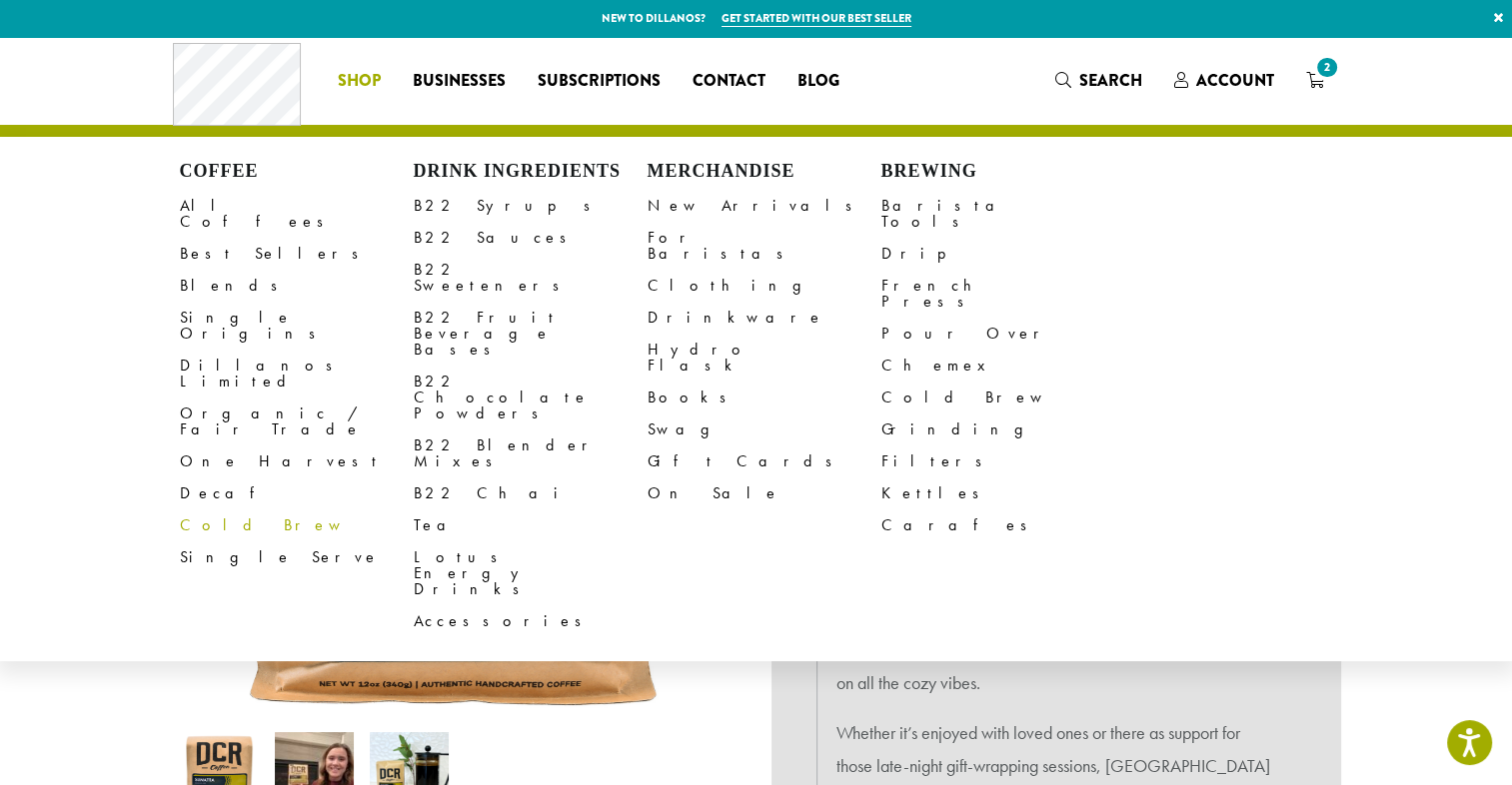 click on "Cold Brew" at bounding box center (297, 525) 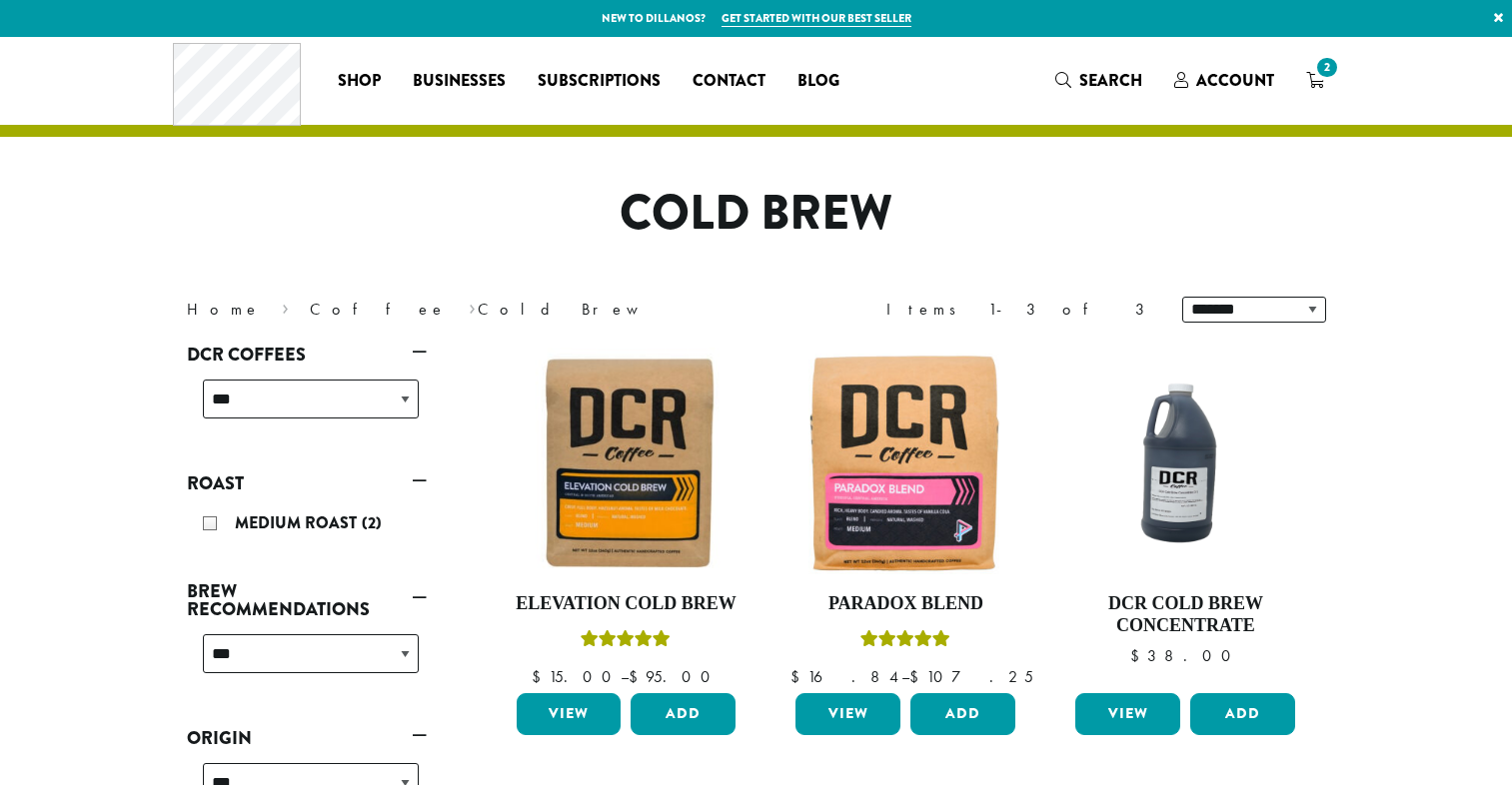 scroll, scrollTop: 0, scrollLeft: 0, axis: both 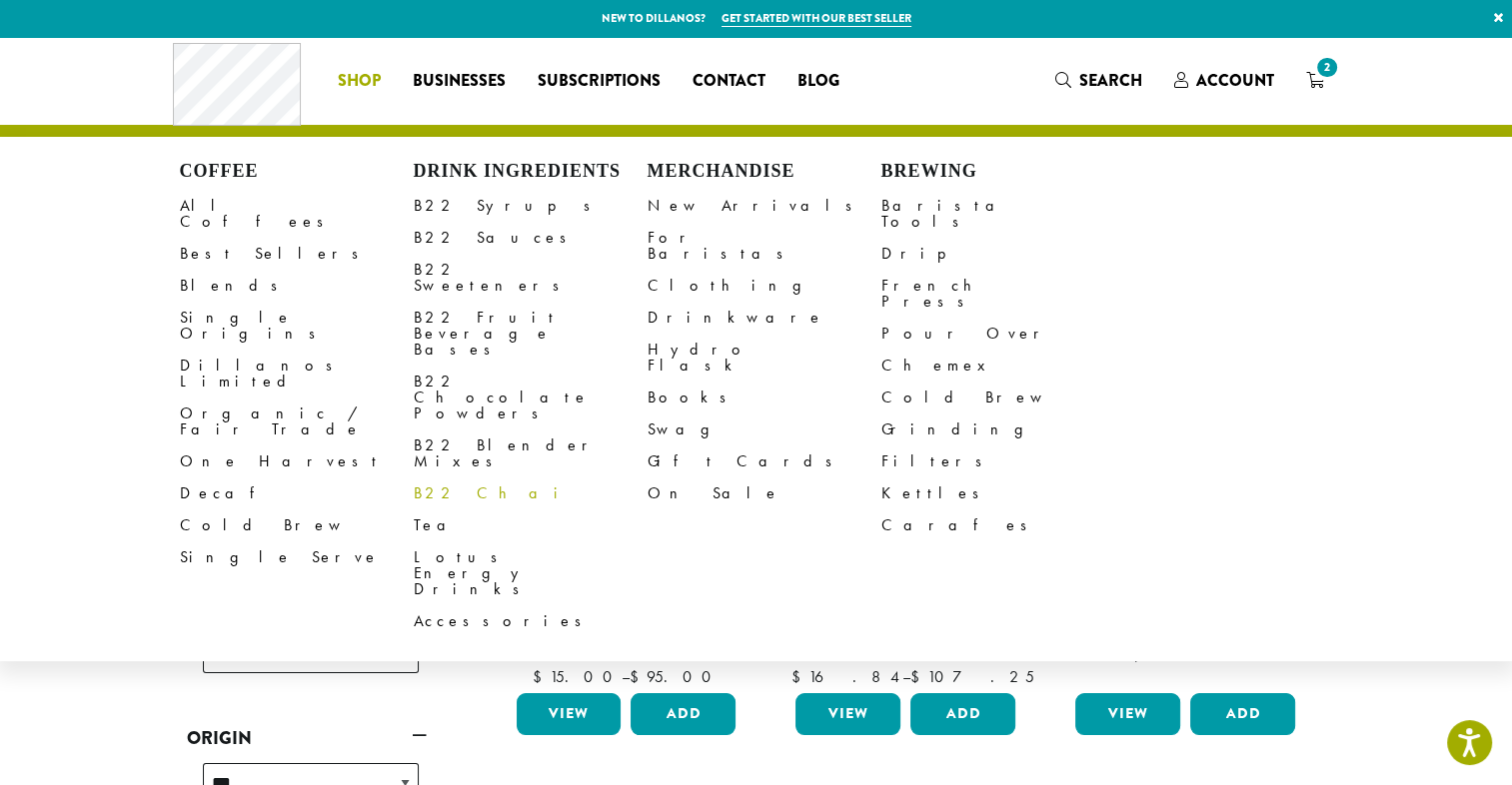 click on "B22 Chai" at bounding box center (531, 493) 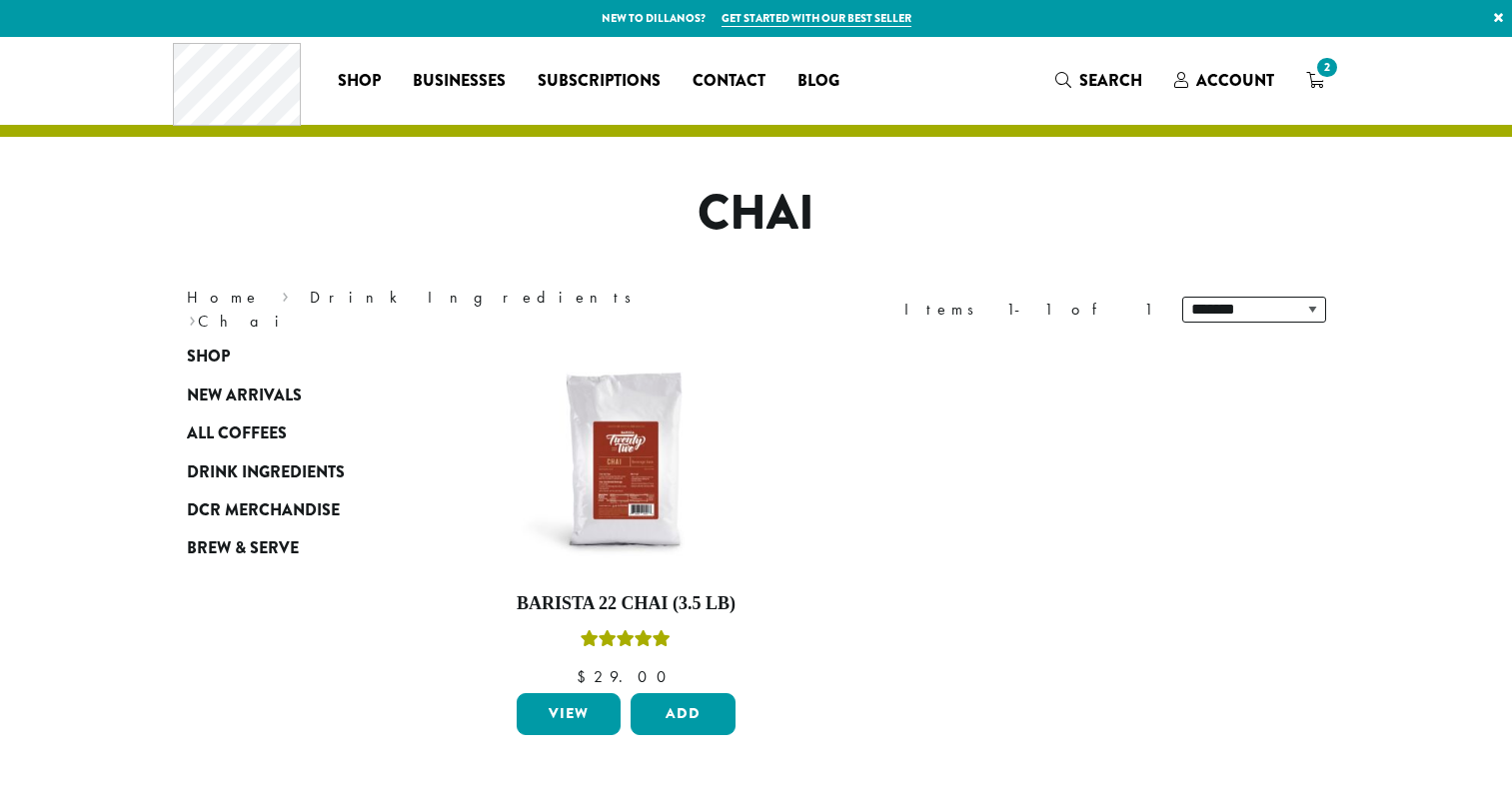 scroll, scrollTop: 0, scrollLeft: 0, axis: both 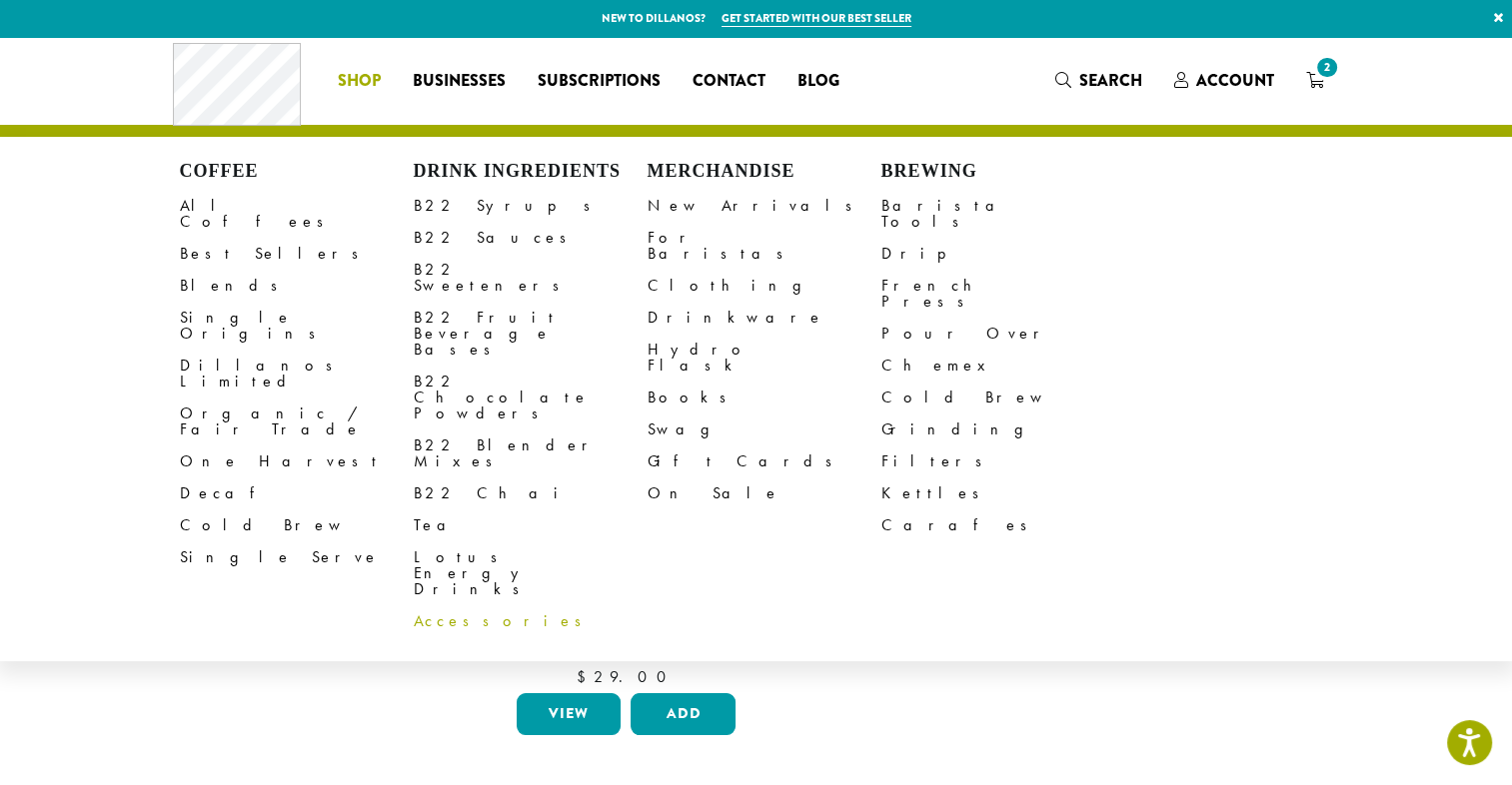 click on "Accessories" at bounding box center (531, 621) 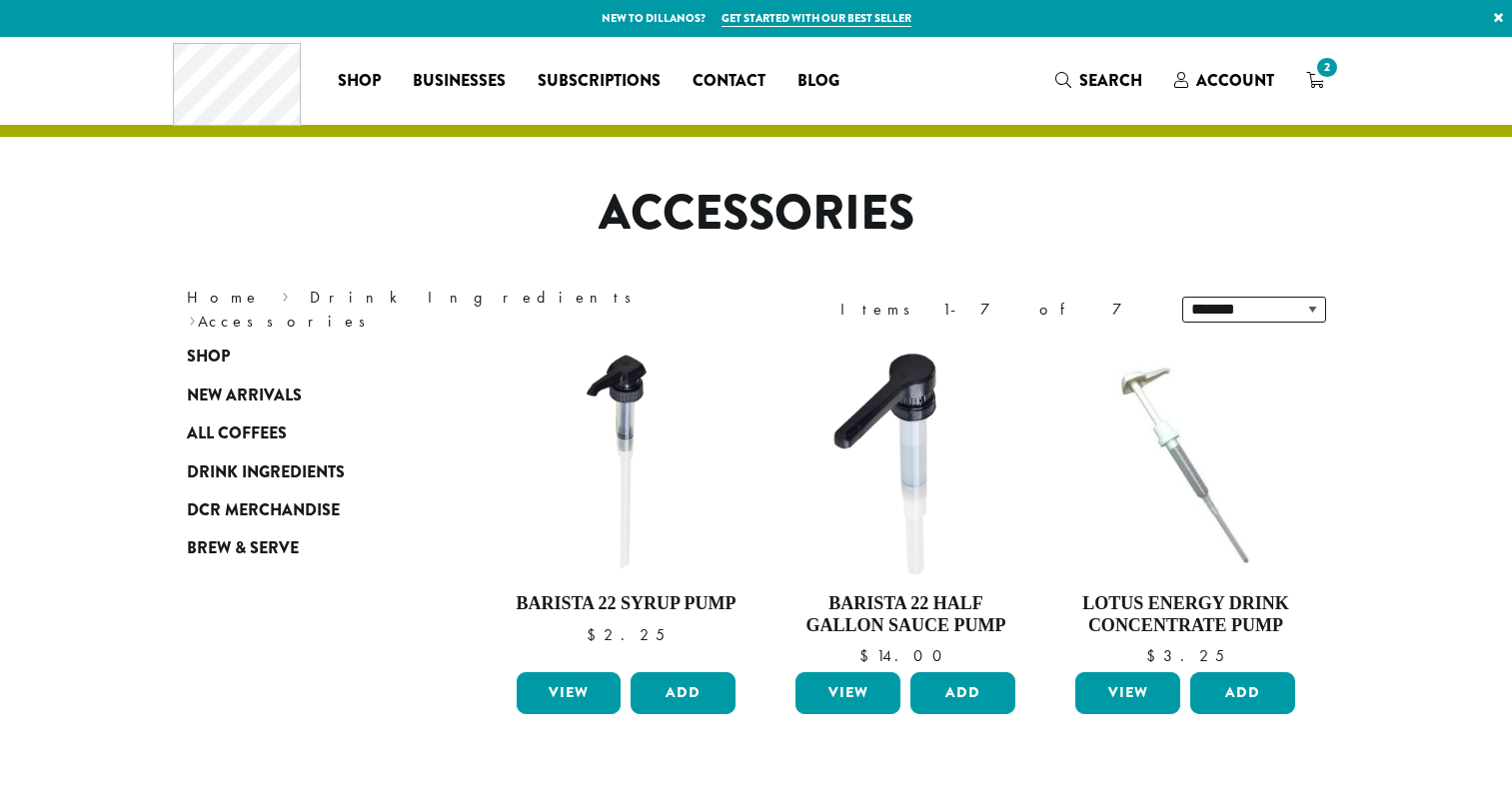 scroll, scrollTop: 0, scrollLeft: 0, axis: both 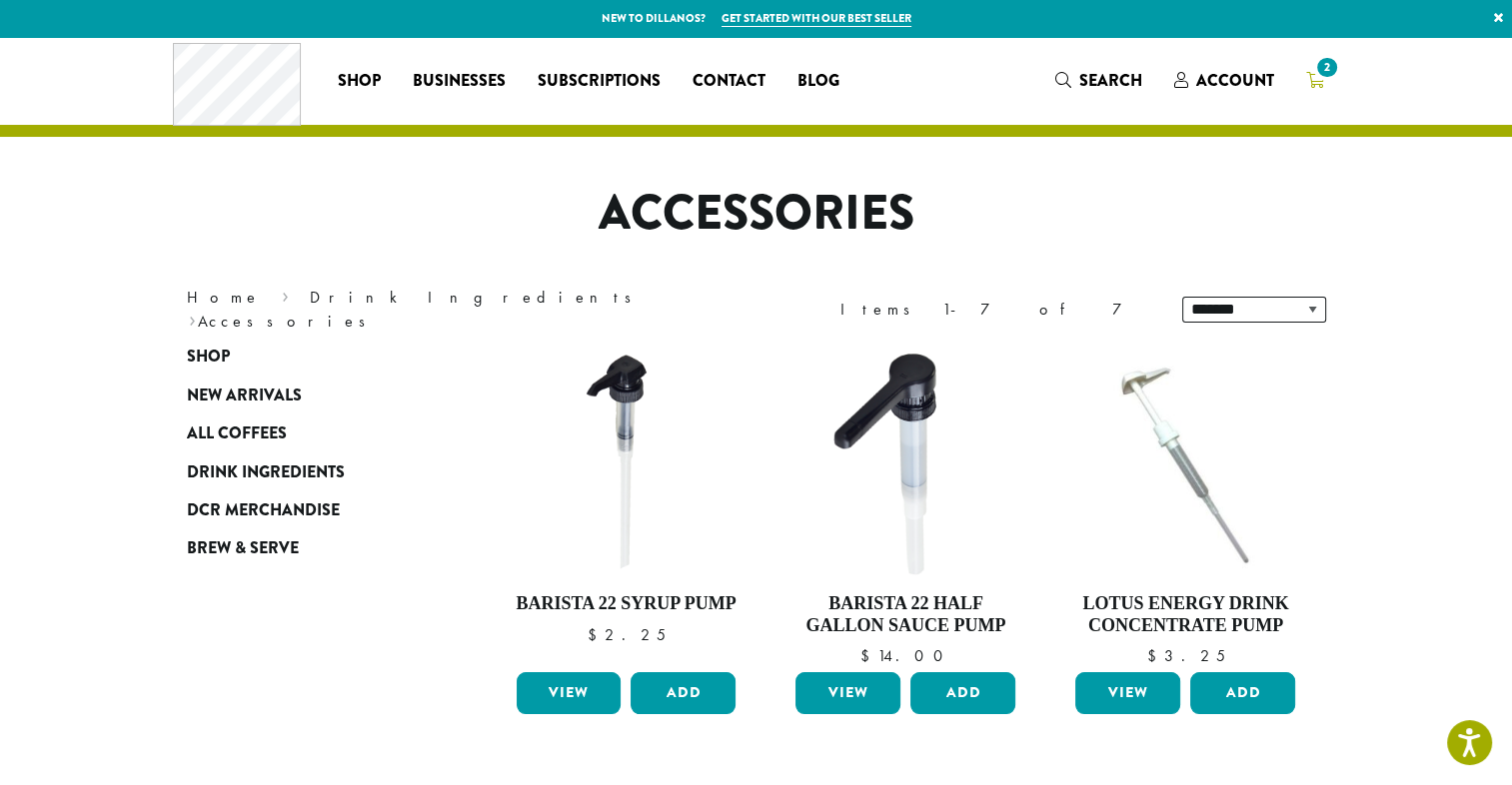 click on "2" at bounding box center [1315, 80] 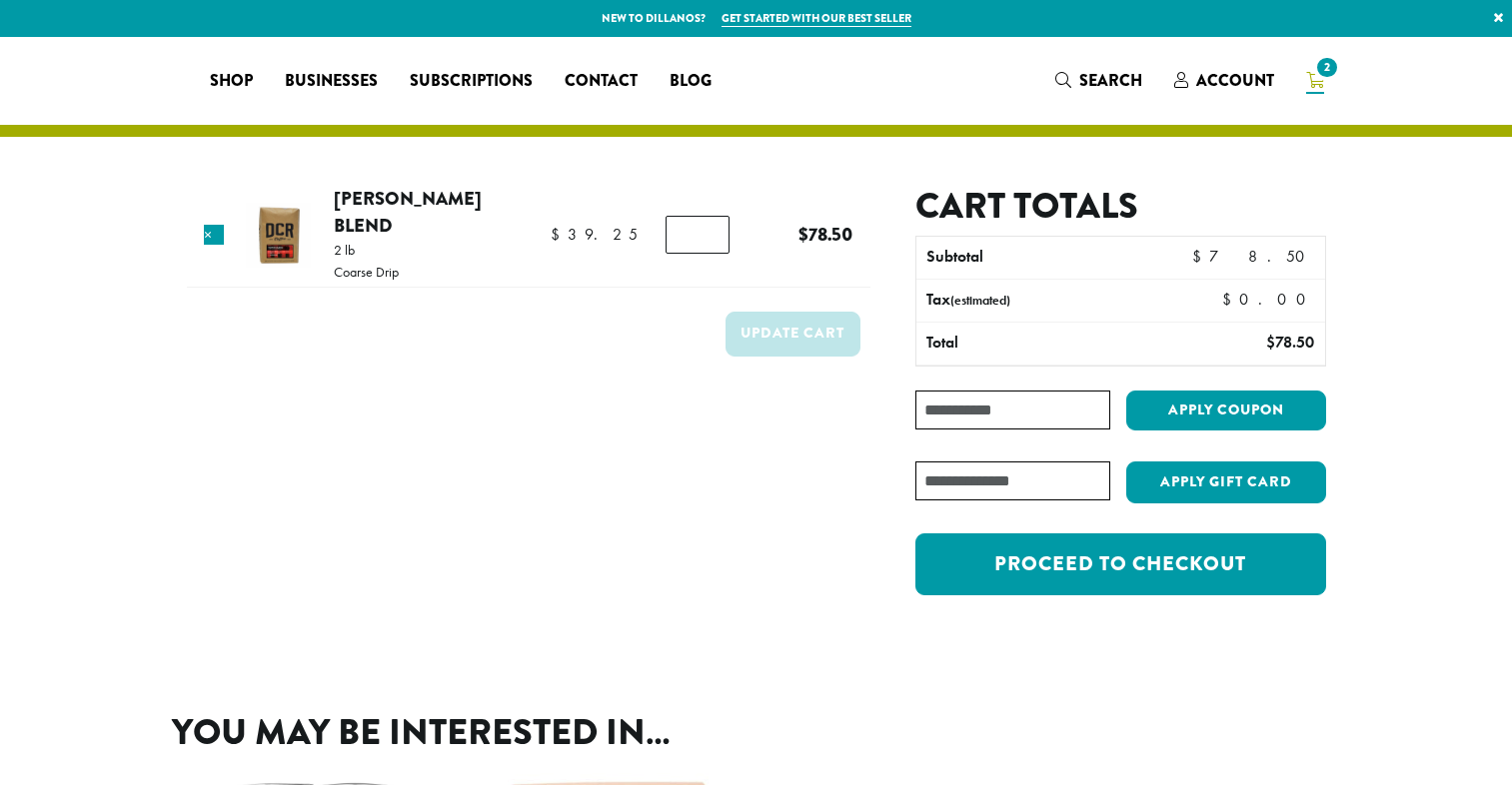 scroll, scrollTop: 0, scrollLeft: 0, axis: both 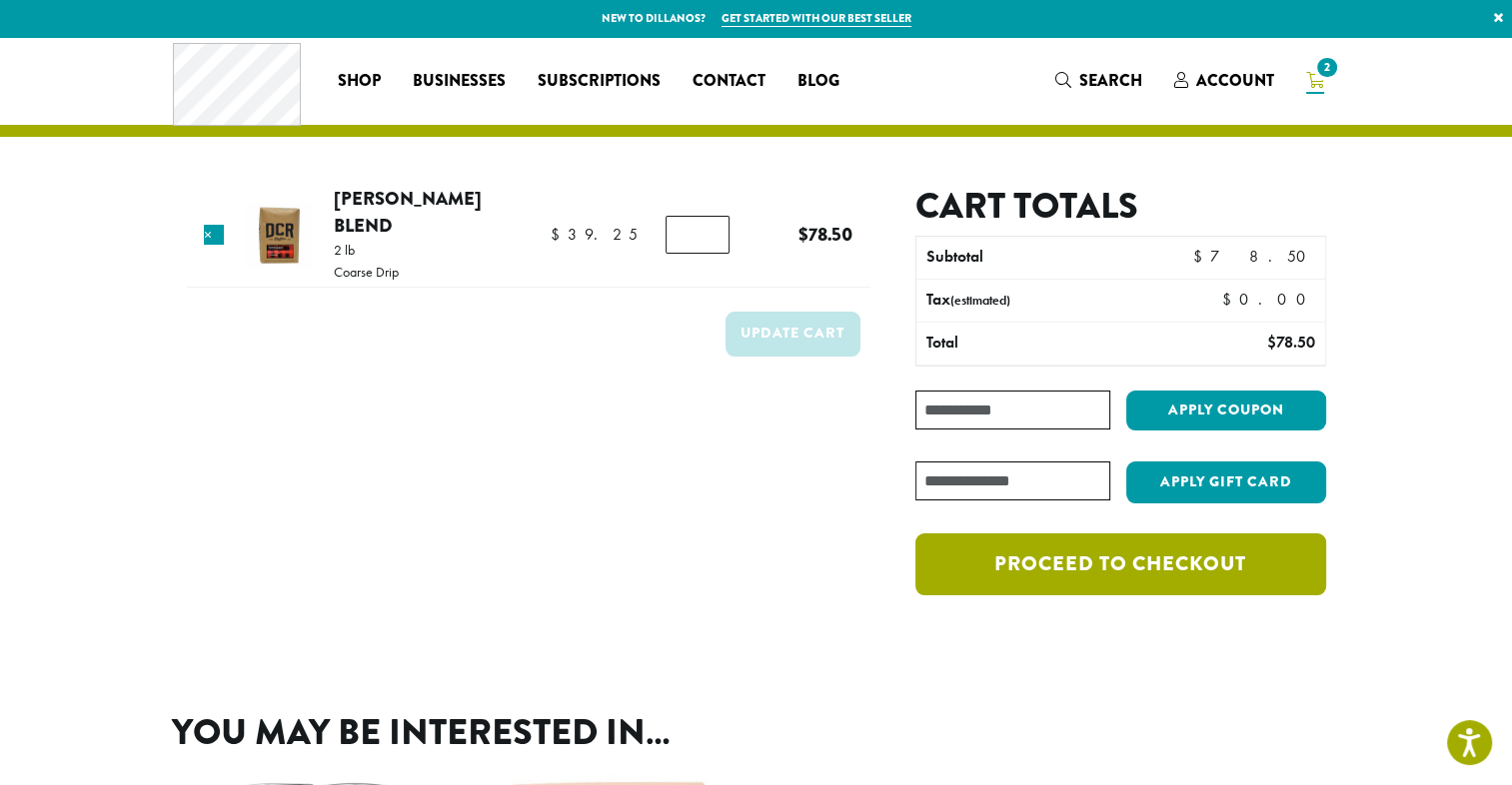 click on "Proceed to checkout" at bounding box center [1120, 564] 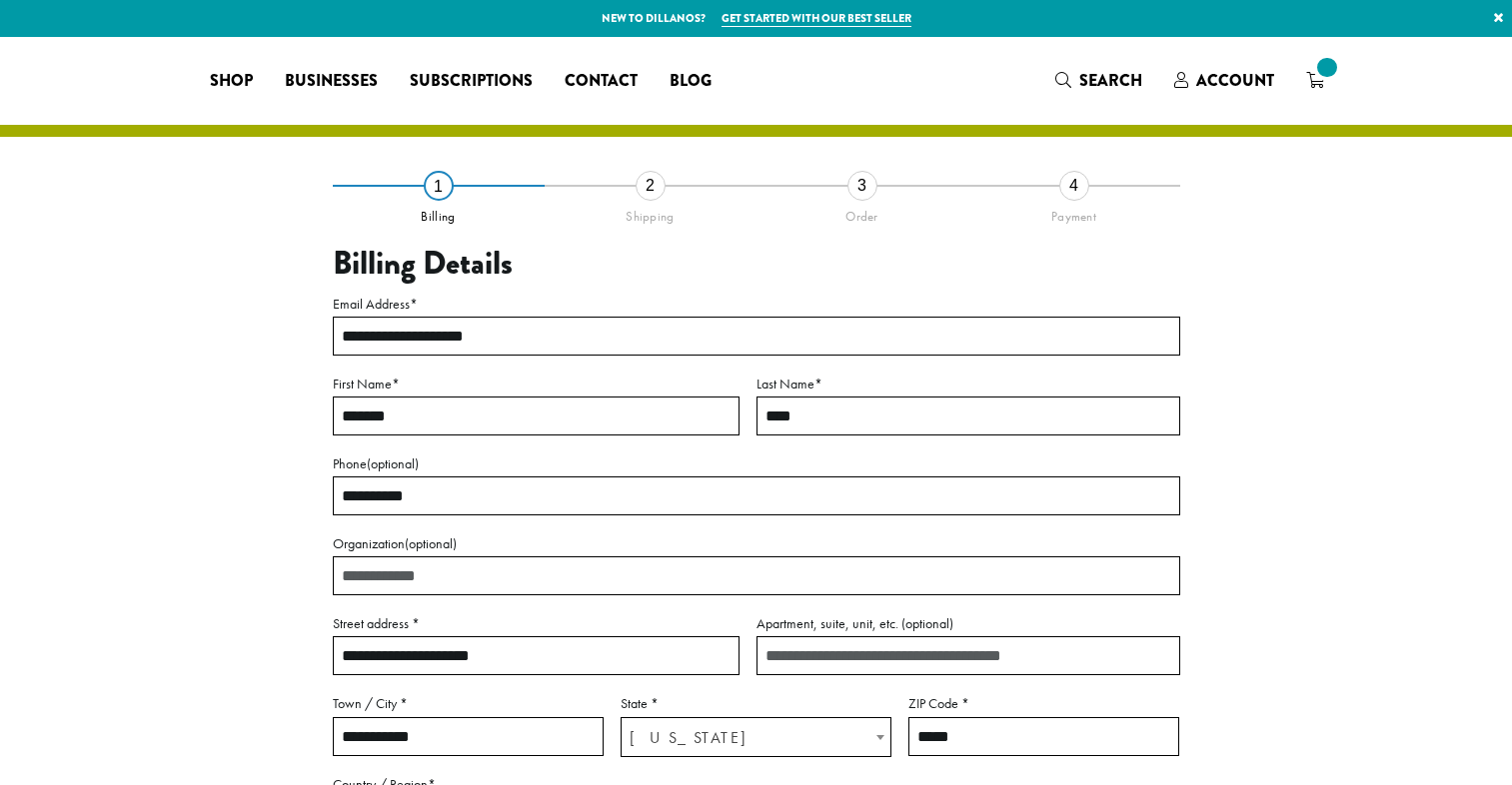 select on "**" 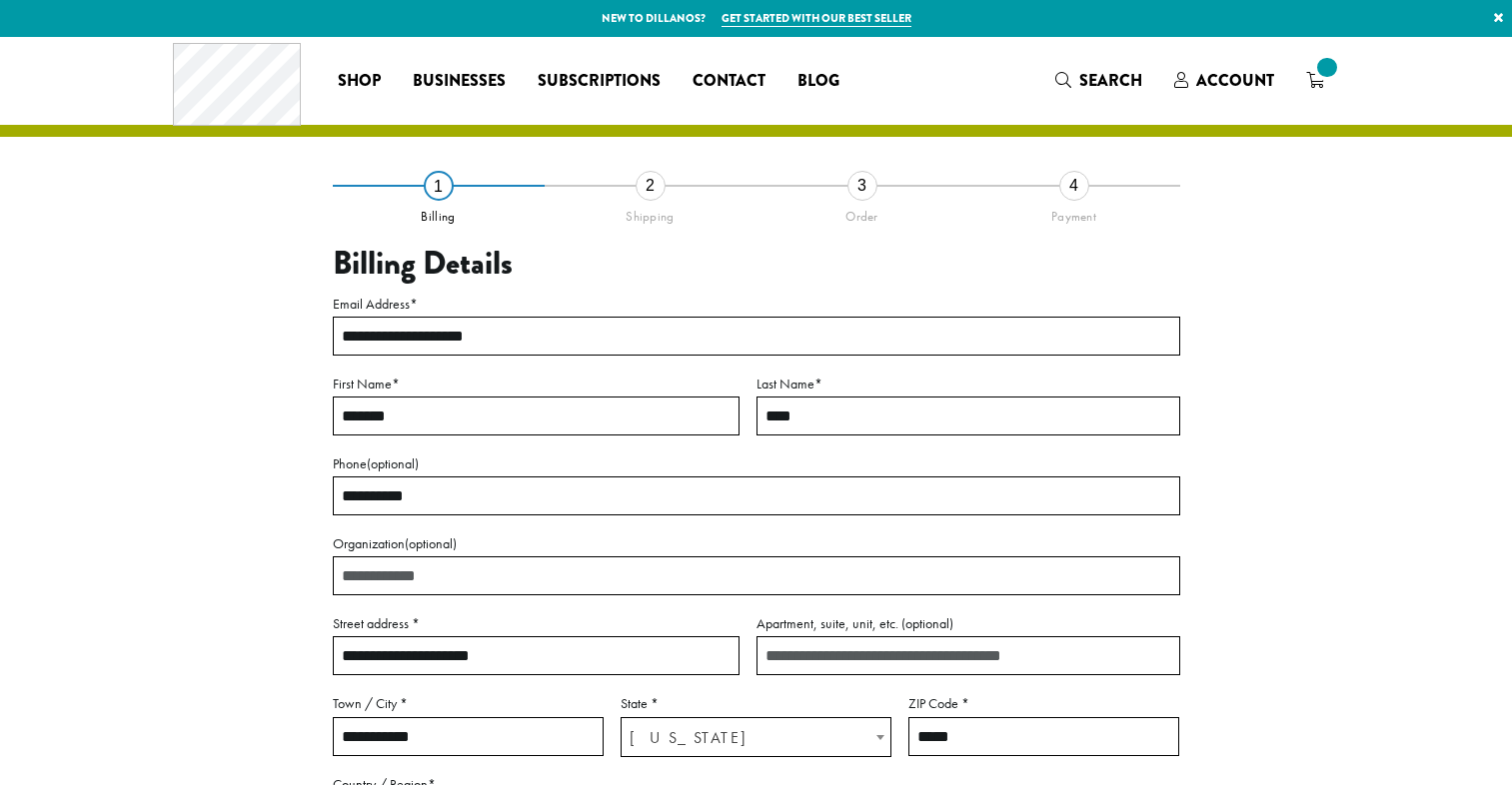 scroll, scrollTop: 0, scrollLeft: 0, axis: both 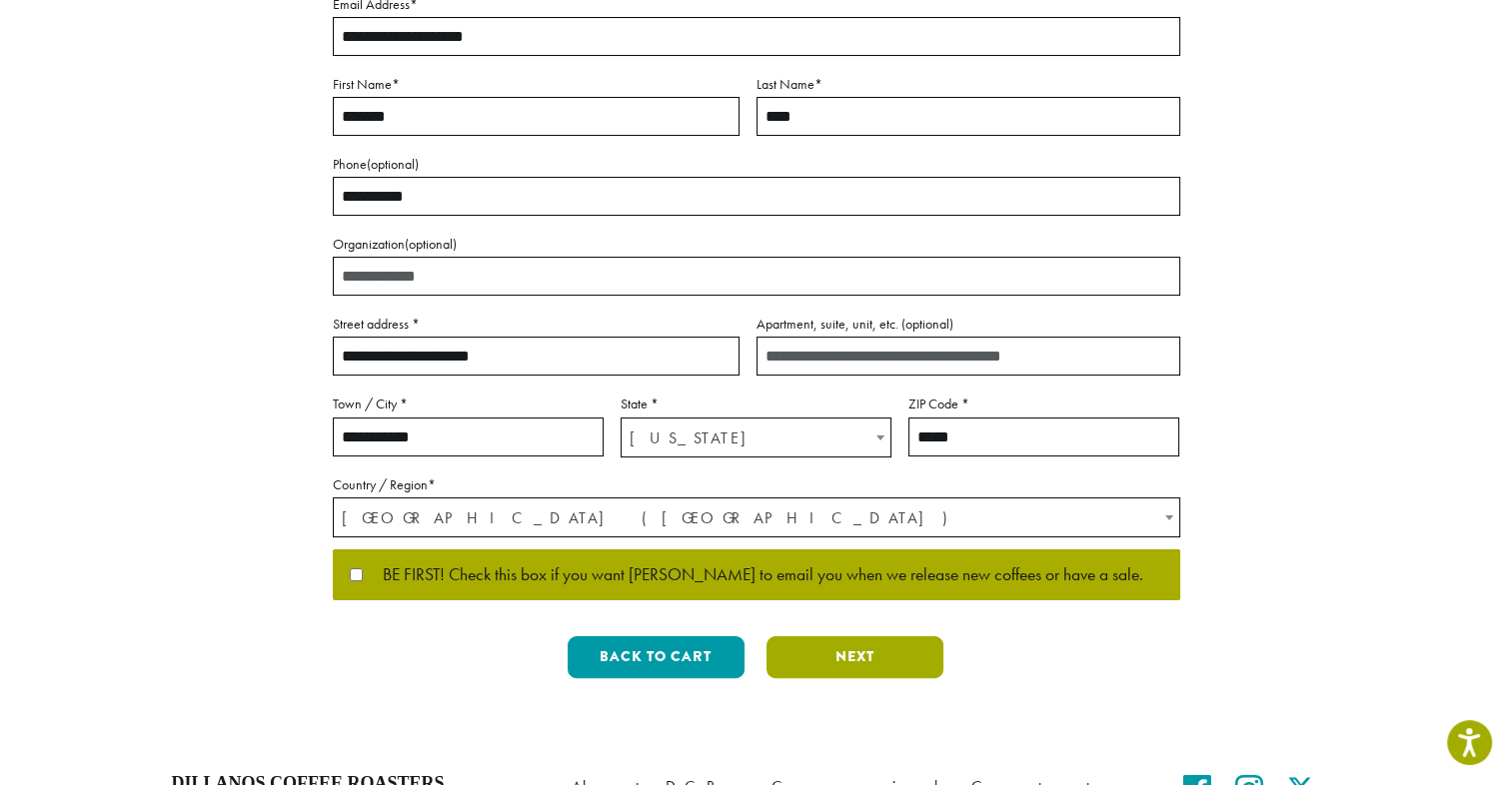 click on "Next" at bounding box center (854, 657) 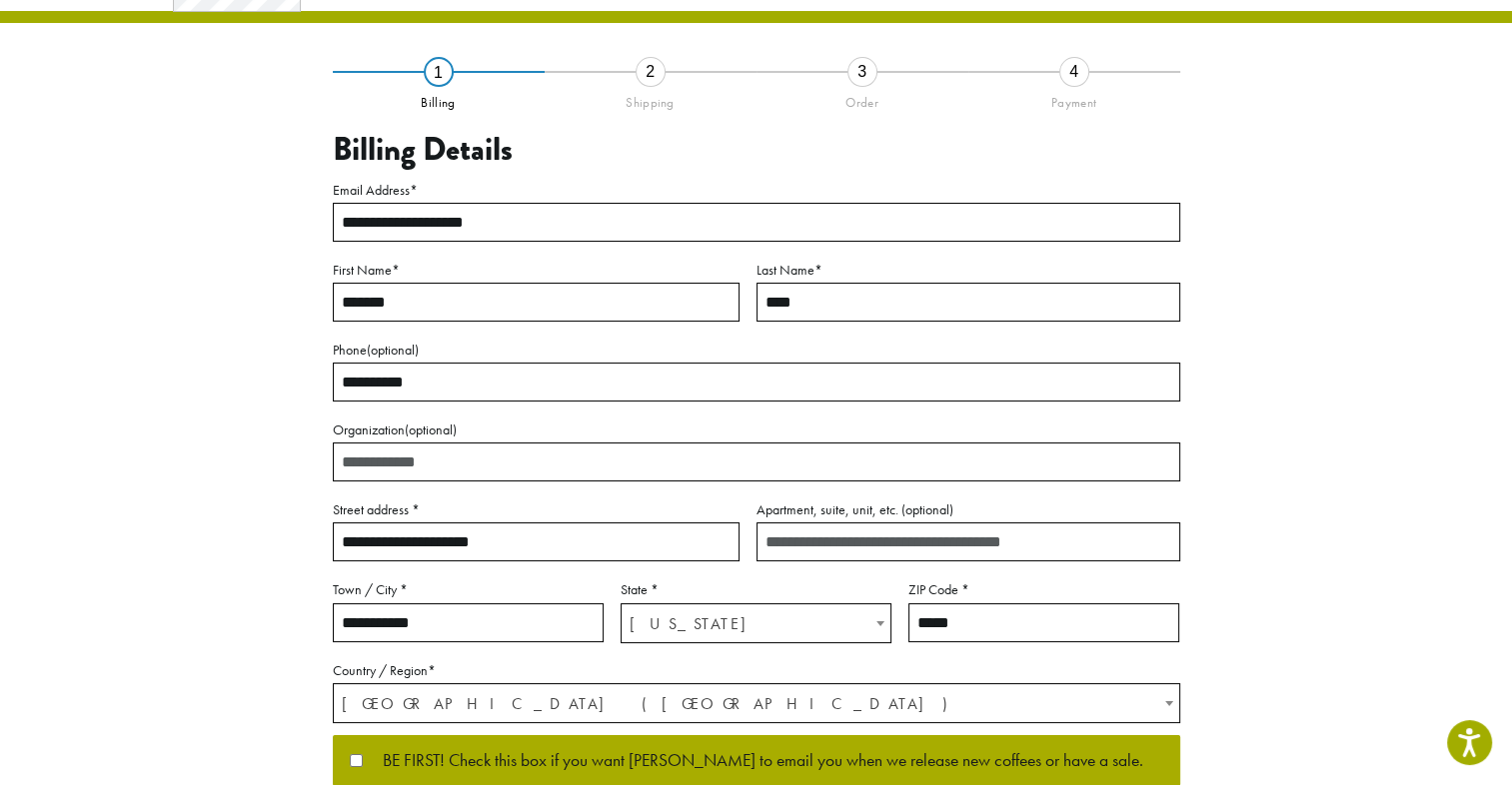 scroll, scrollTop: 56, scrollLeft: 0, axis: vertical 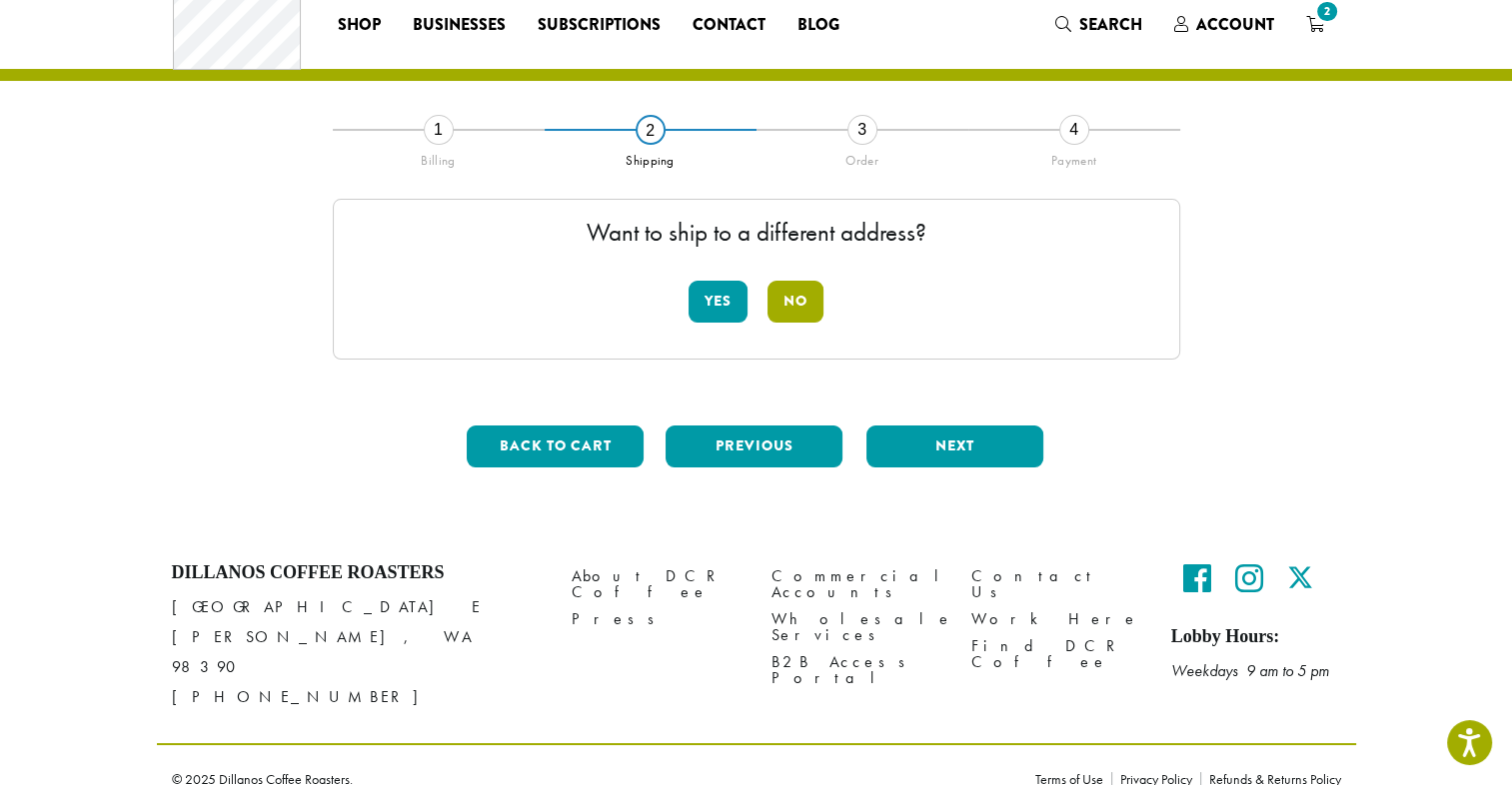 click on "No" at bounding box center [795, 302] 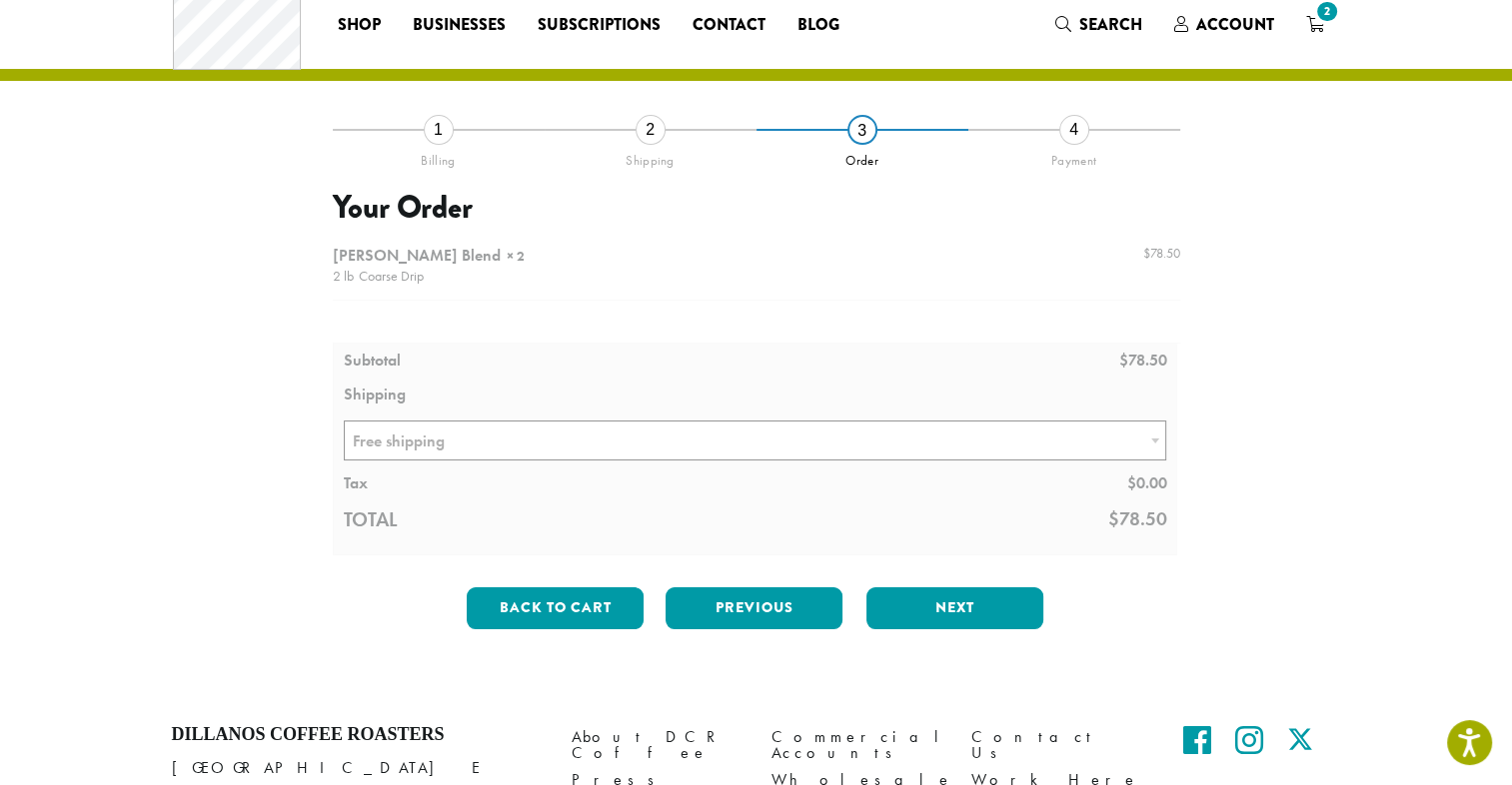 click at bounding box center (756, 395) 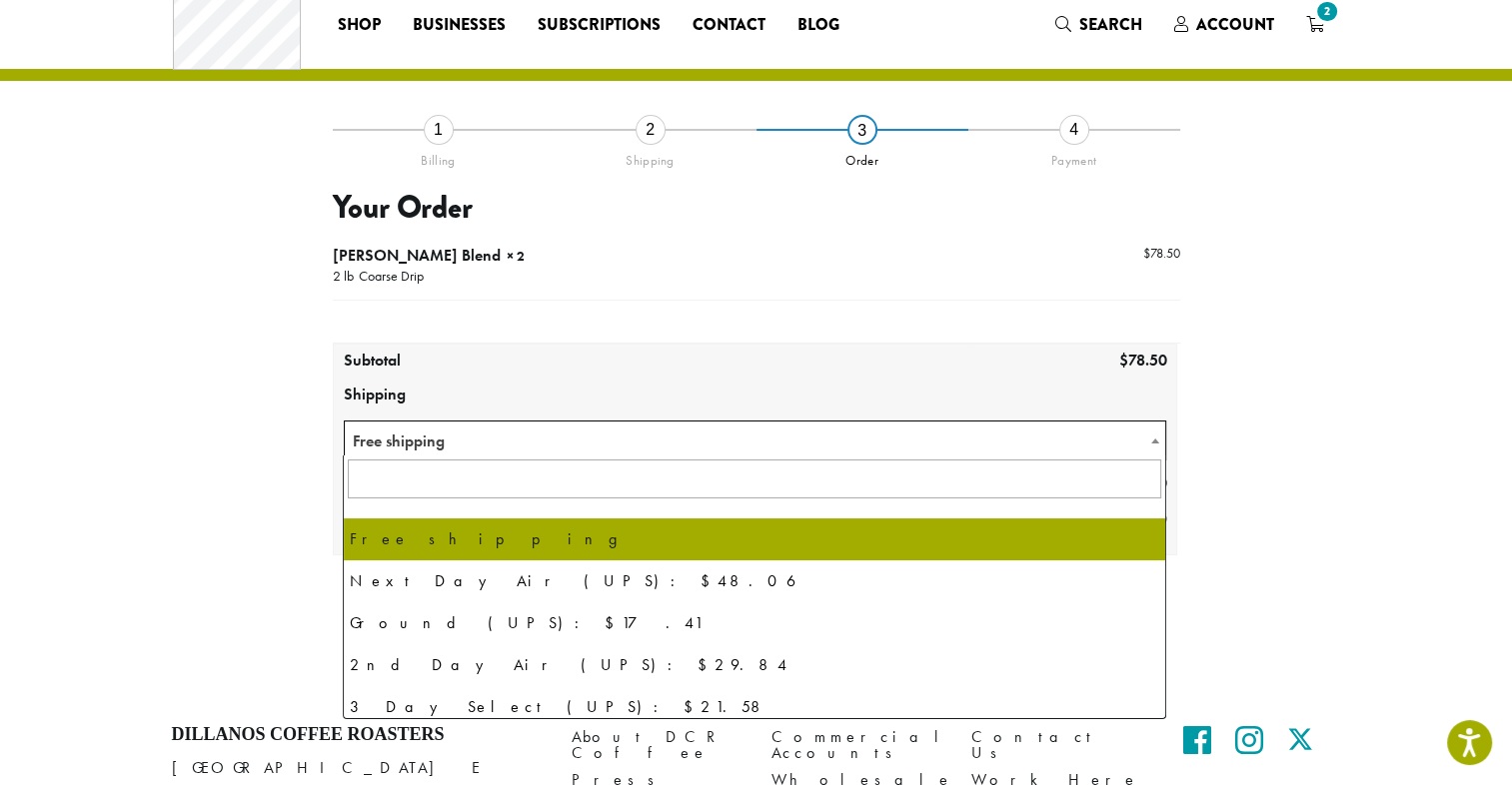 click on "Free shipping" at bounding box center [756, 440] 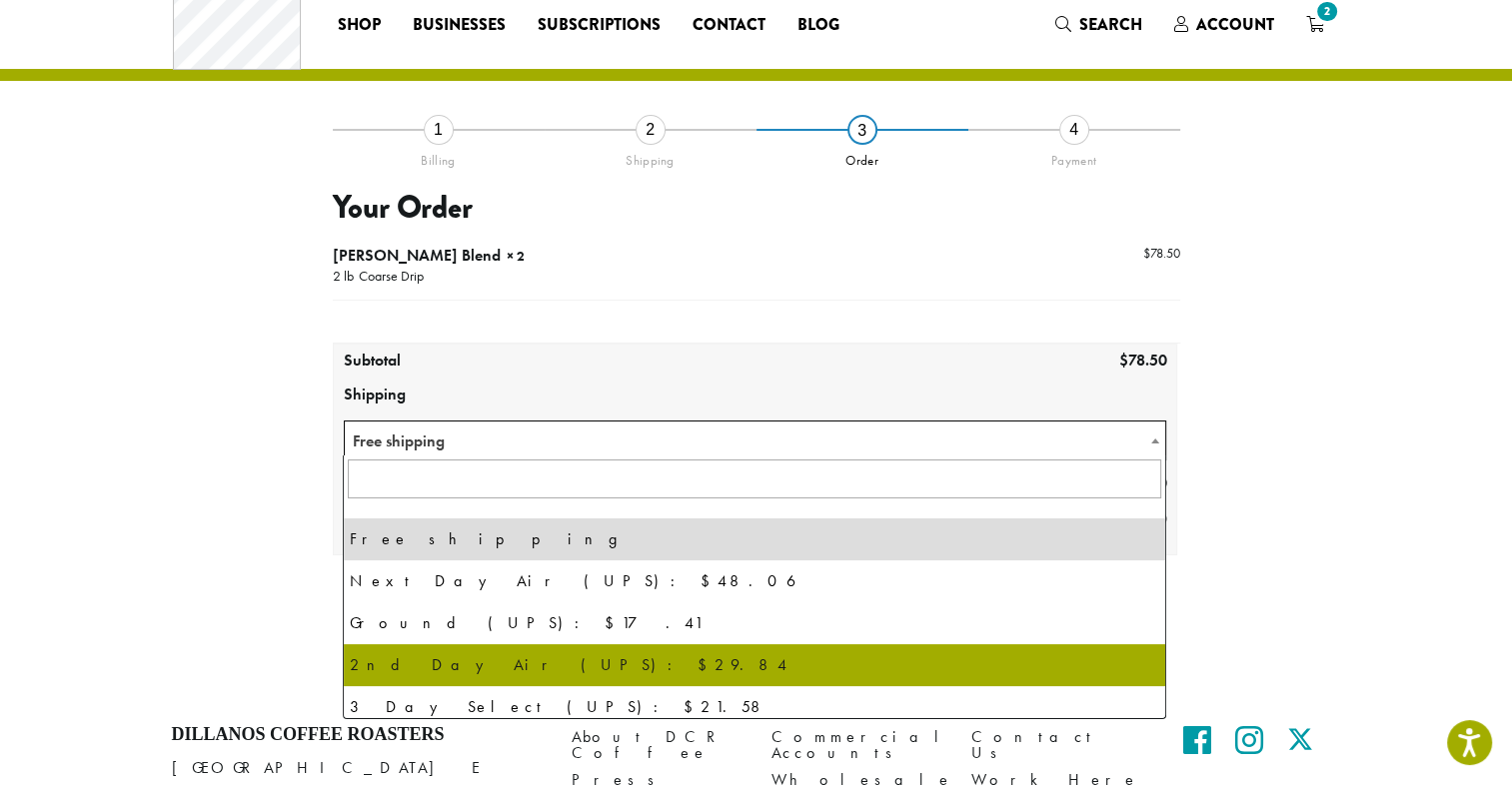 select on "********" 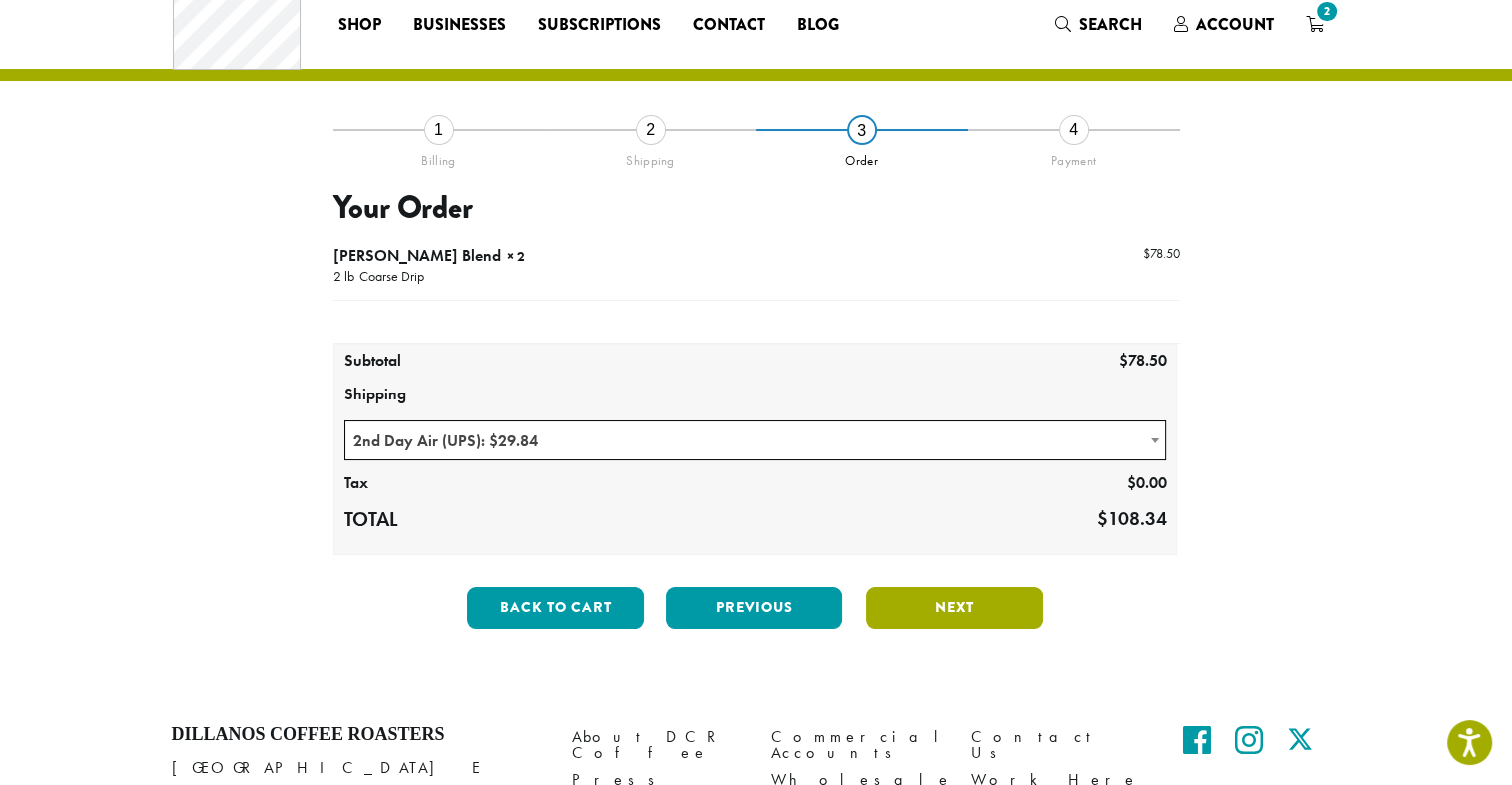 click on "Next" at bounding box center [954, 608] 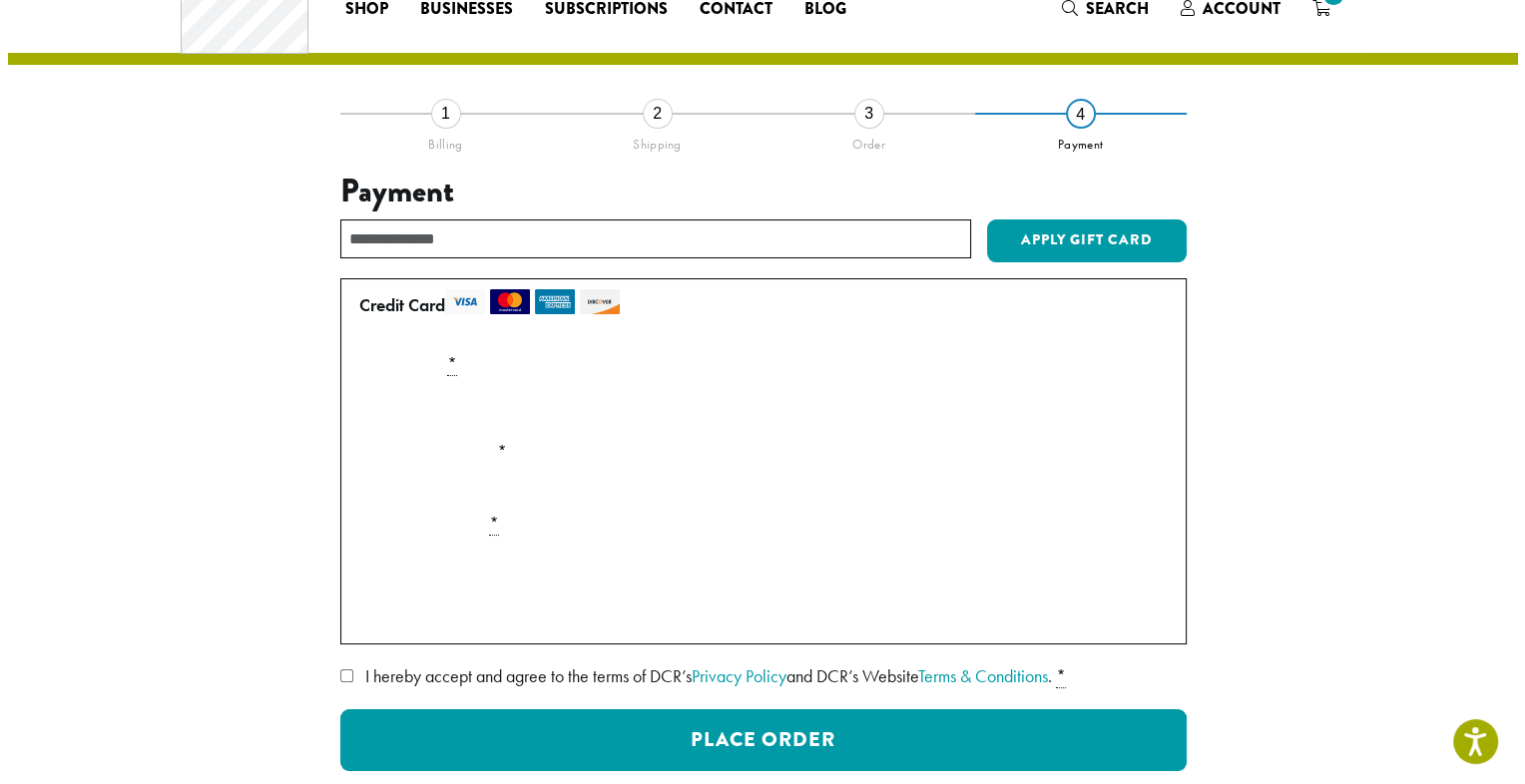 scroll, scrollTop: 255, scrollLeft: 0, axis: vertical 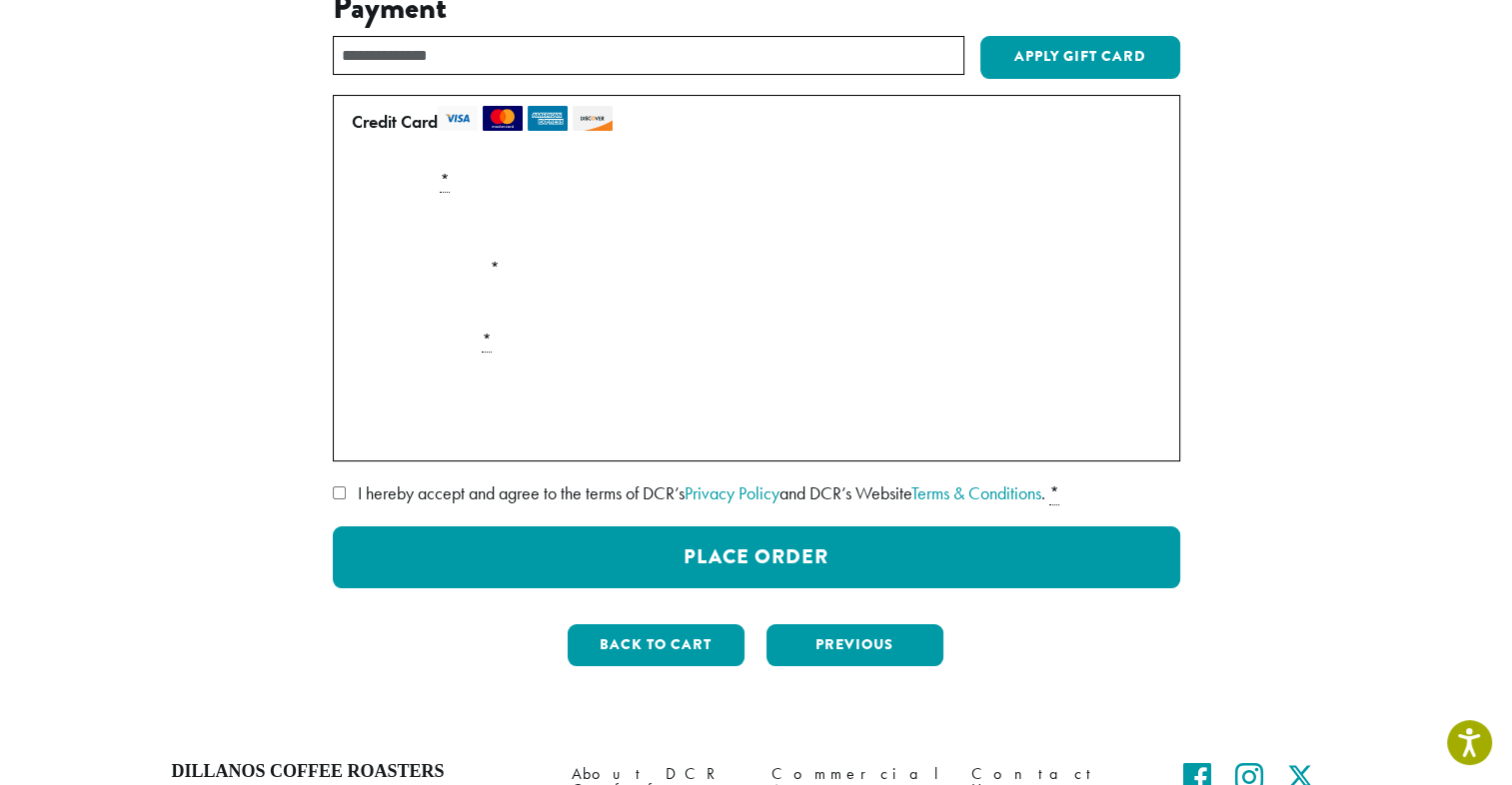 click on "**********" at bounding box center (756, 306) 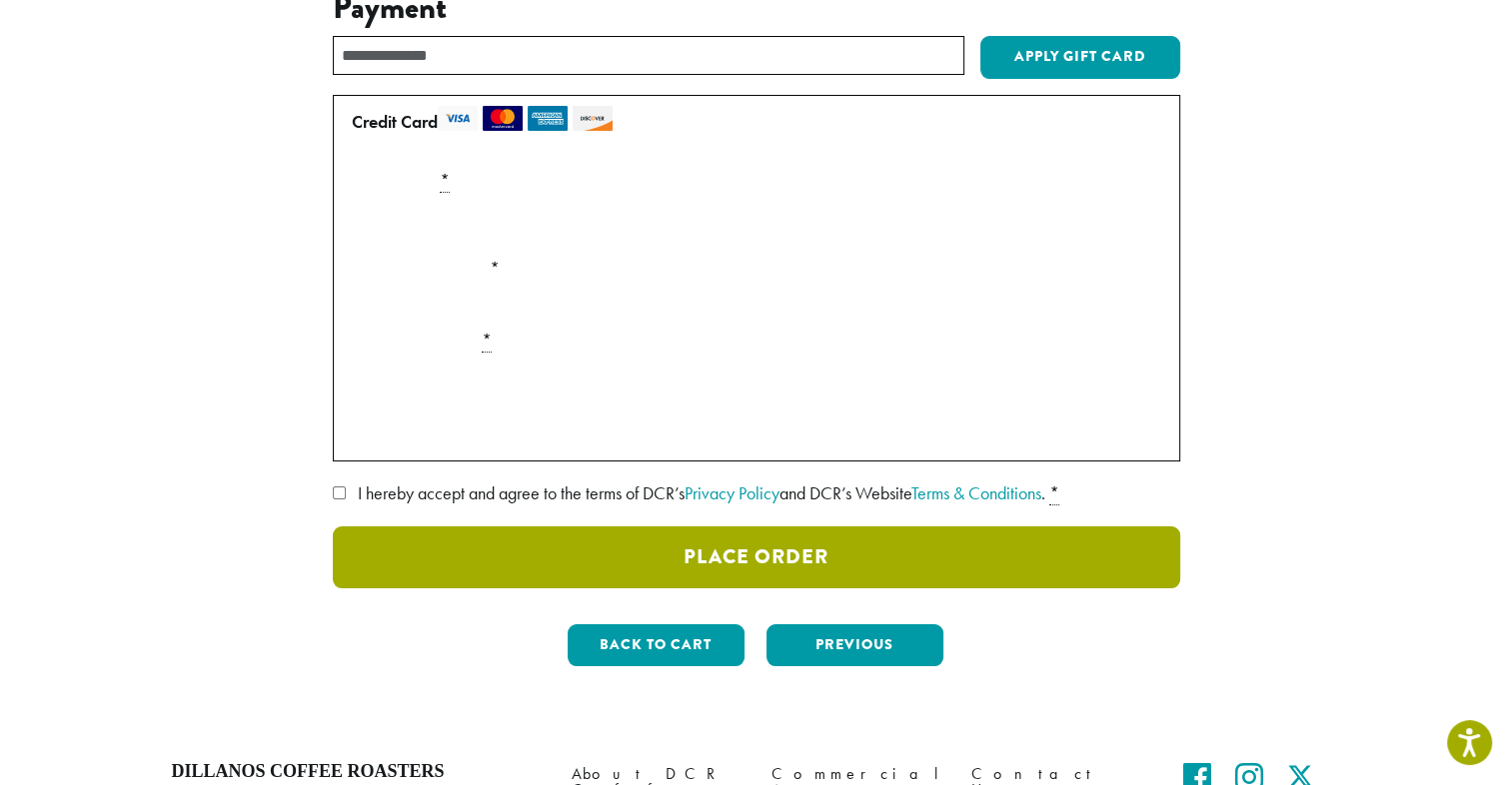 click on "Place Order" at bounding box center [756, 557] 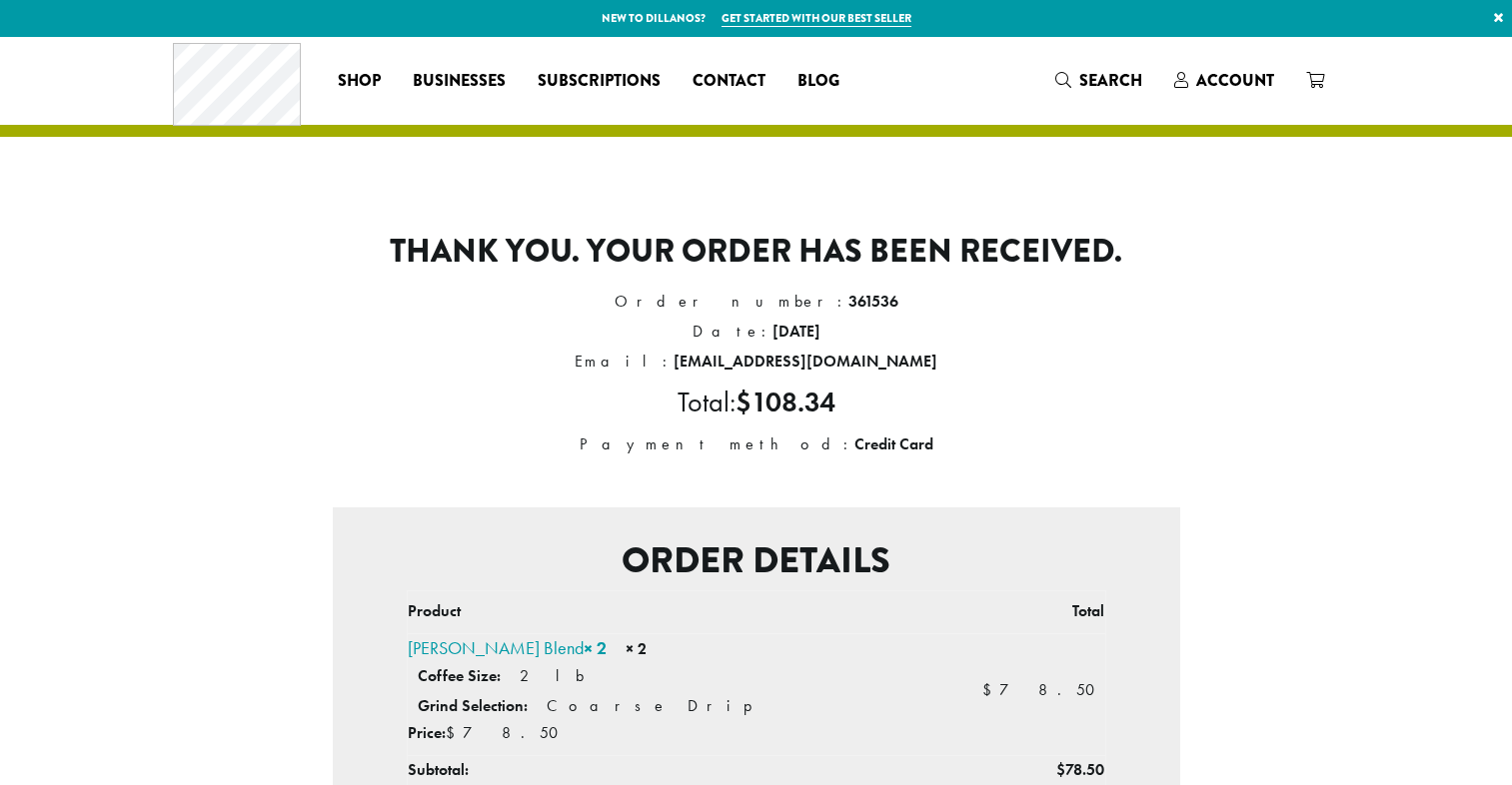 scroll, scrollTop: 0, scrollLeft: 0, axis: both 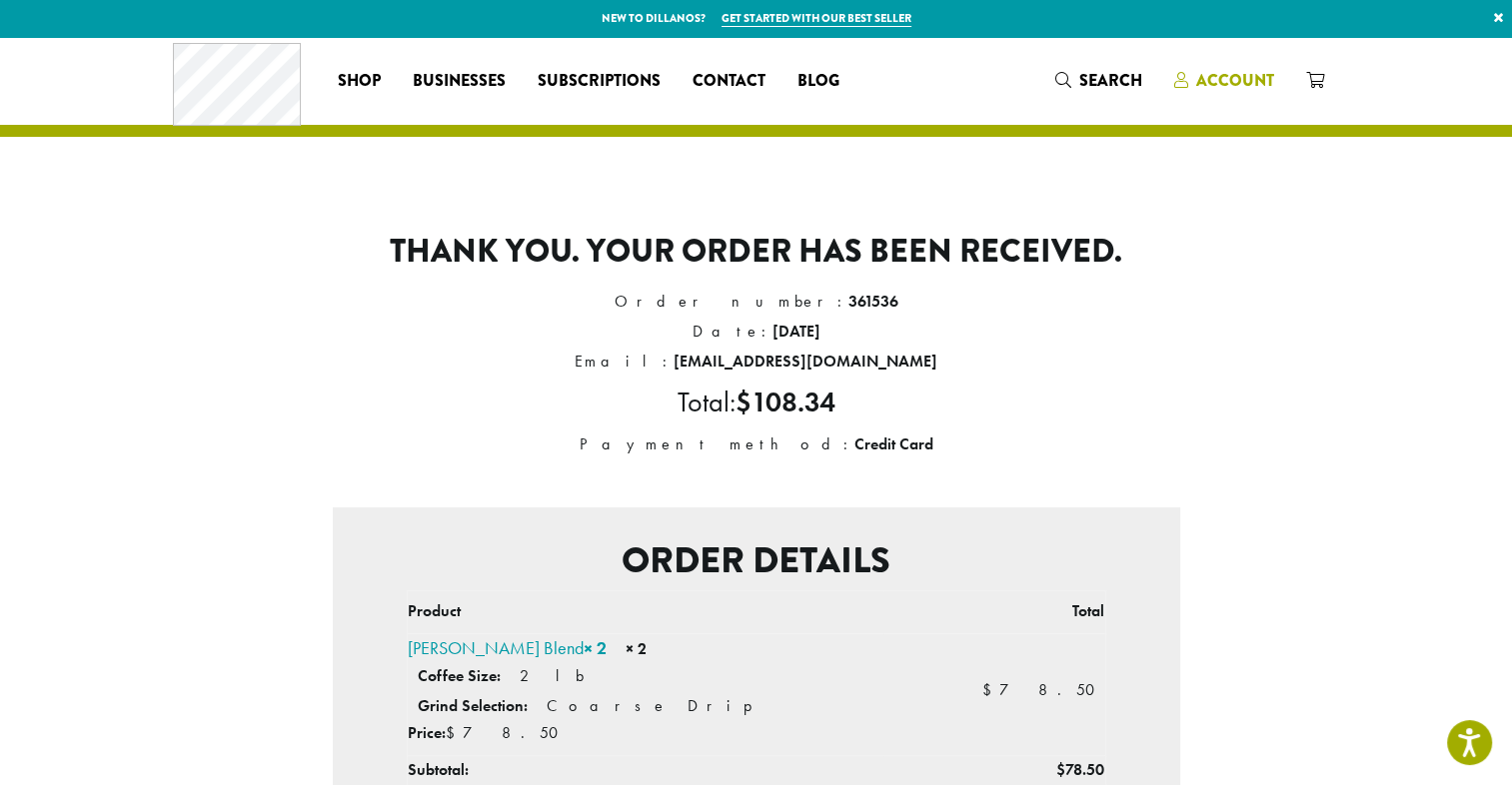click on "Account" at bounding box center (1235, 80) 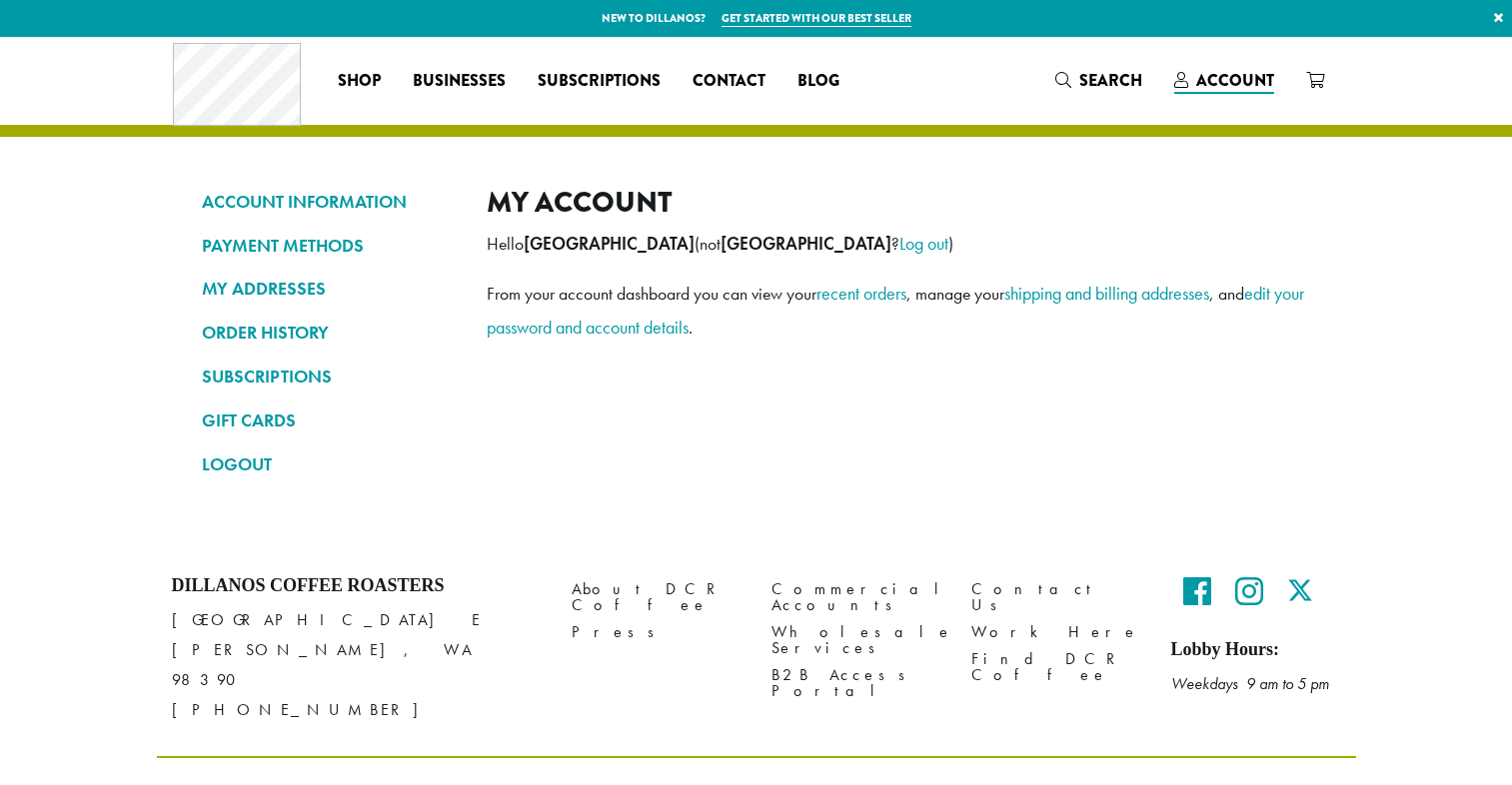 scroll, scrollTop: 0, scrollLeft: 0, axis: both 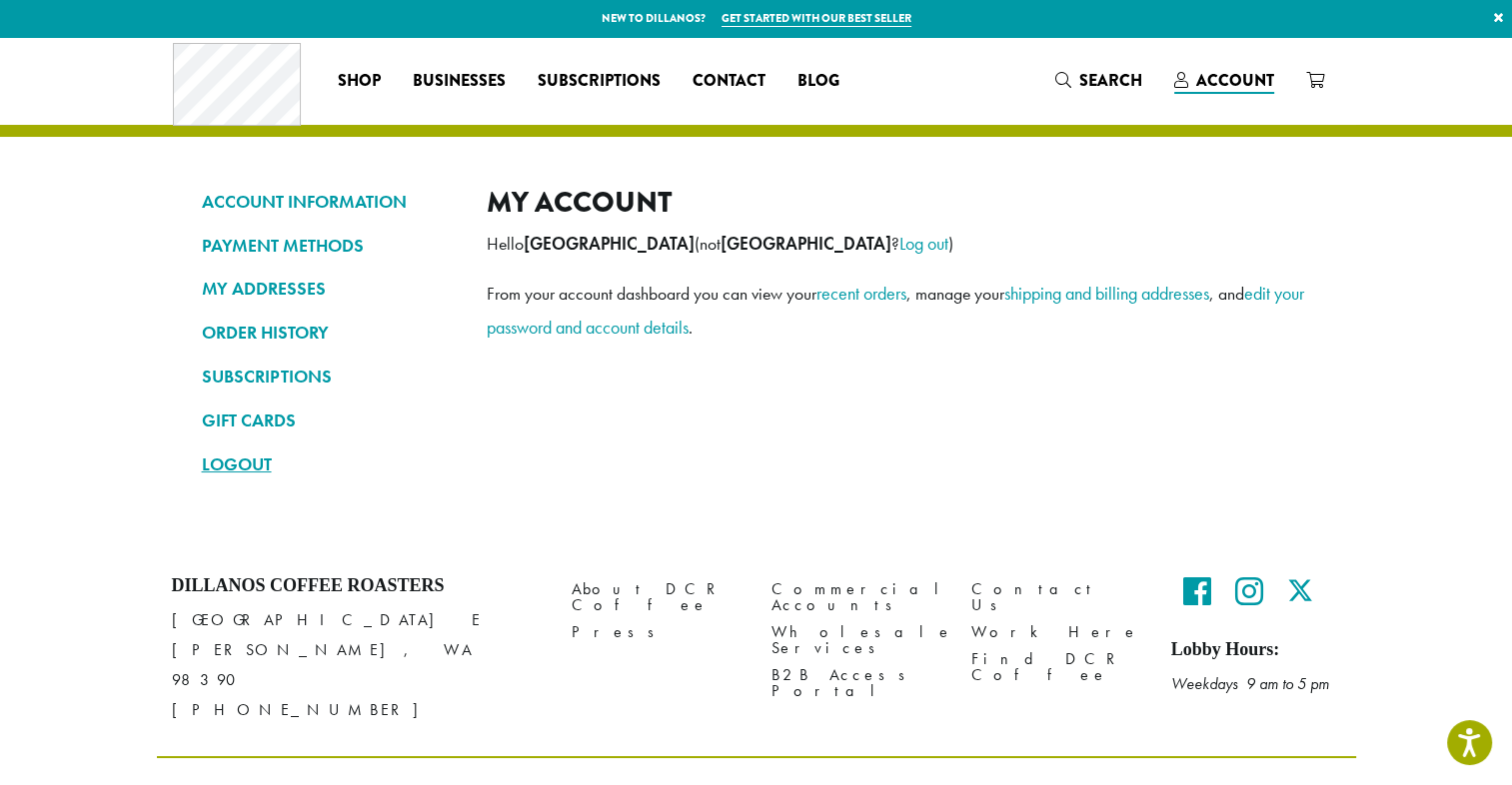 click on "LOGOUT" at bounding box center [329, 464] 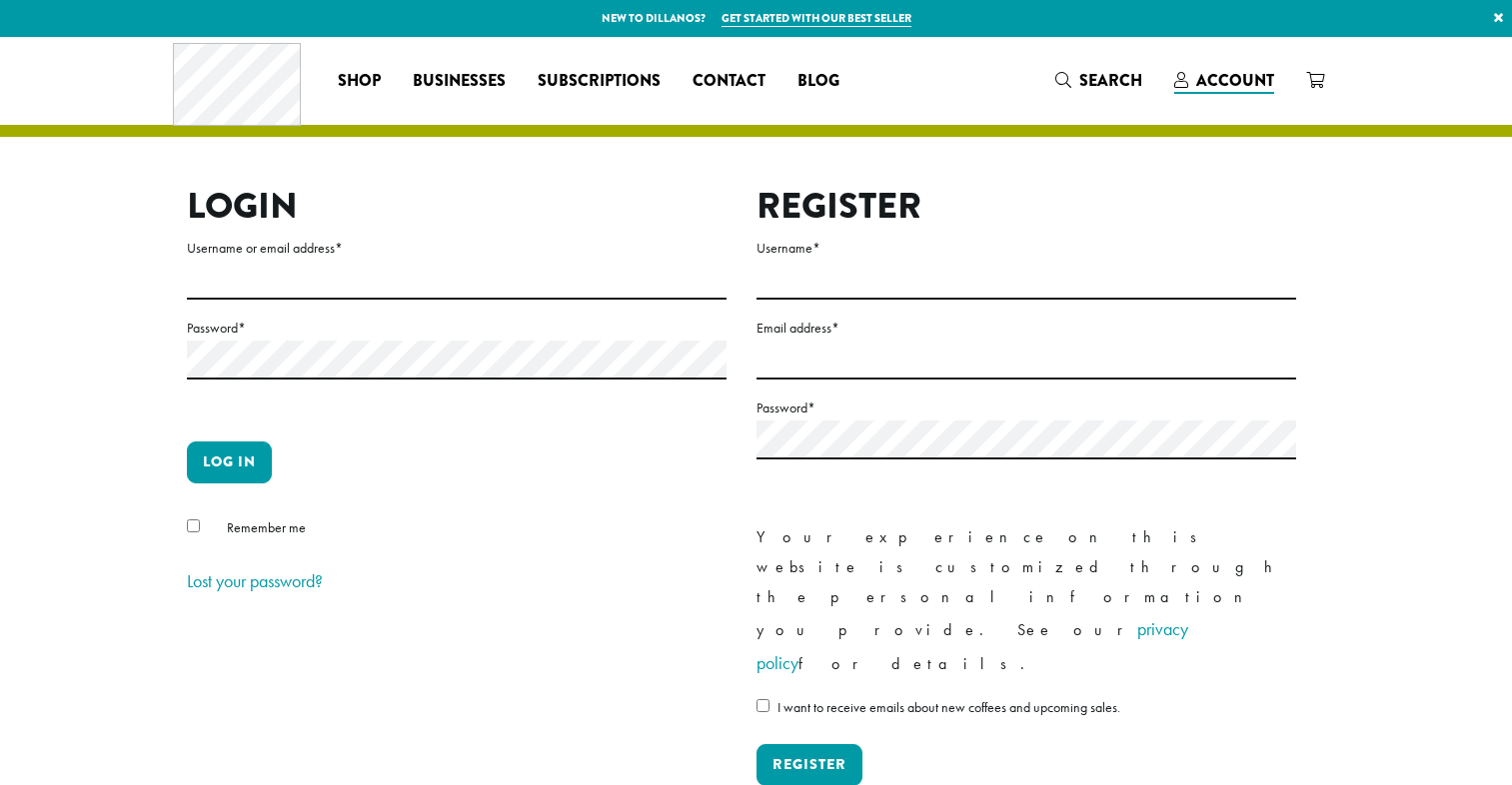 scroll, scrollTop: 0, scrollLeft: 0, axis: both 